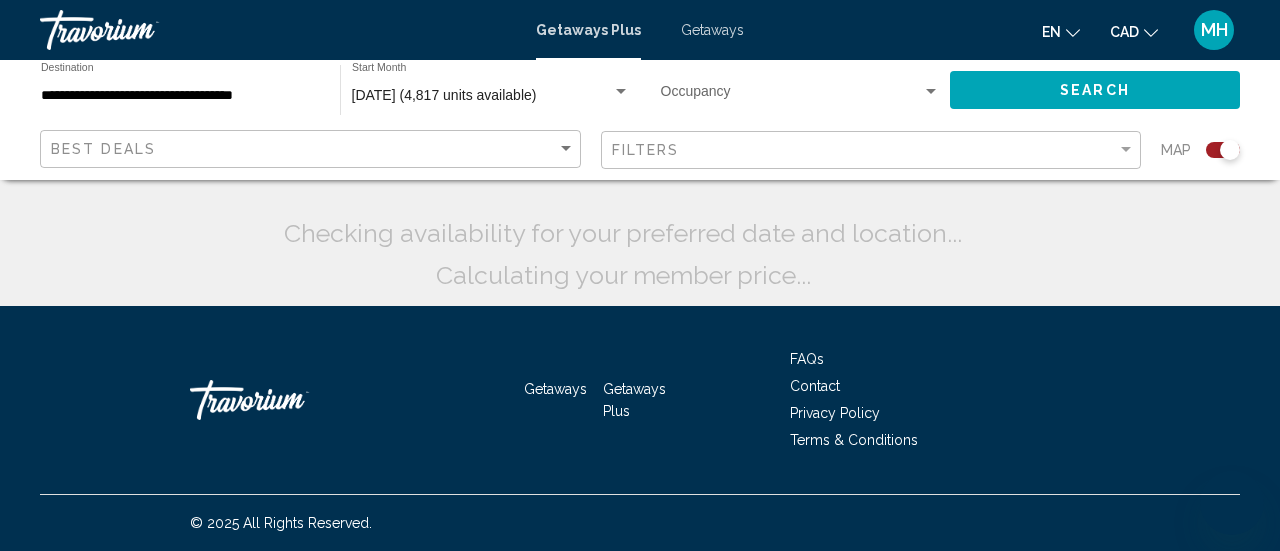 scroll, scrollTop: 0, scrollLeft: 0, axis: both 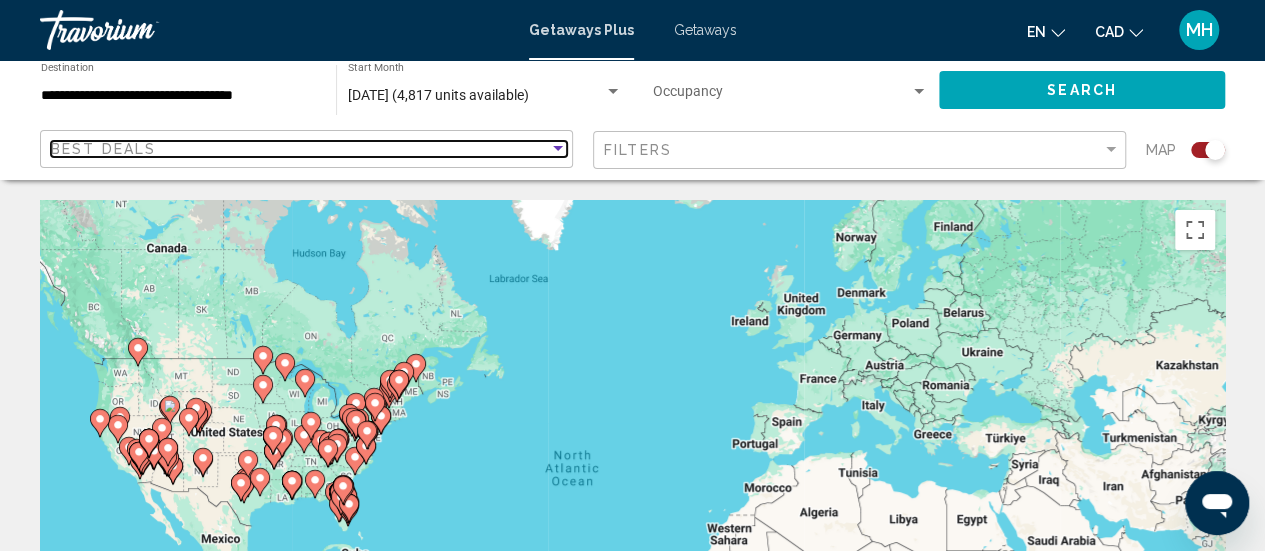 click on "Best Deals" at bounding box center [300, 149] 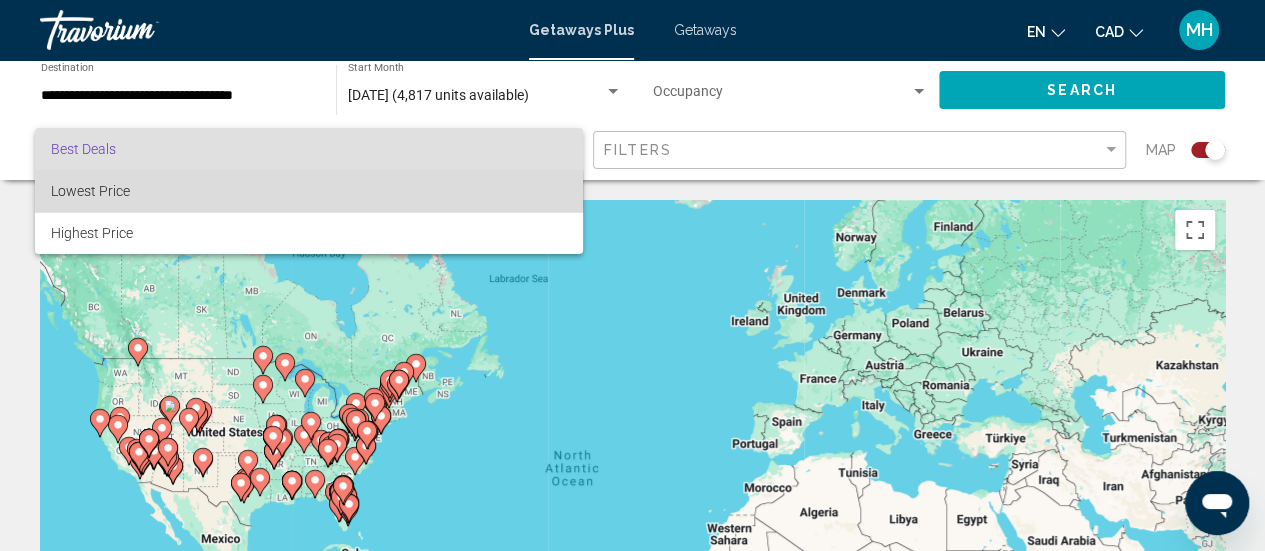 click on "Lowest Price" at bounding box center (309, 191) 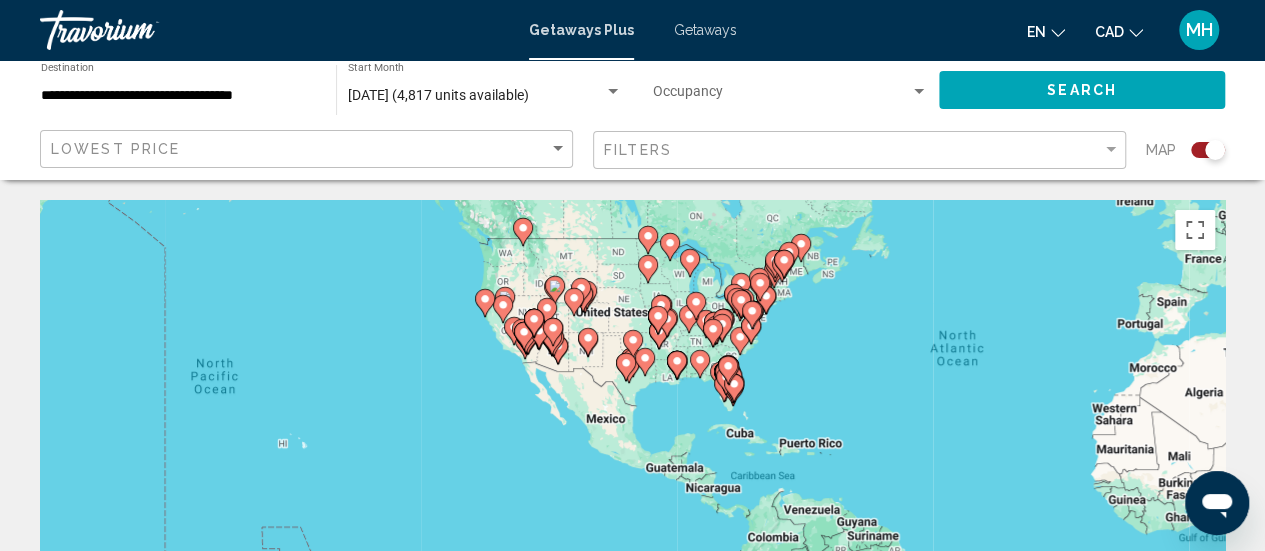 drag, startPoint x: 175, startPoint y: 342, endPoint x: 566, endPoint y: 219, distance: 409.89023 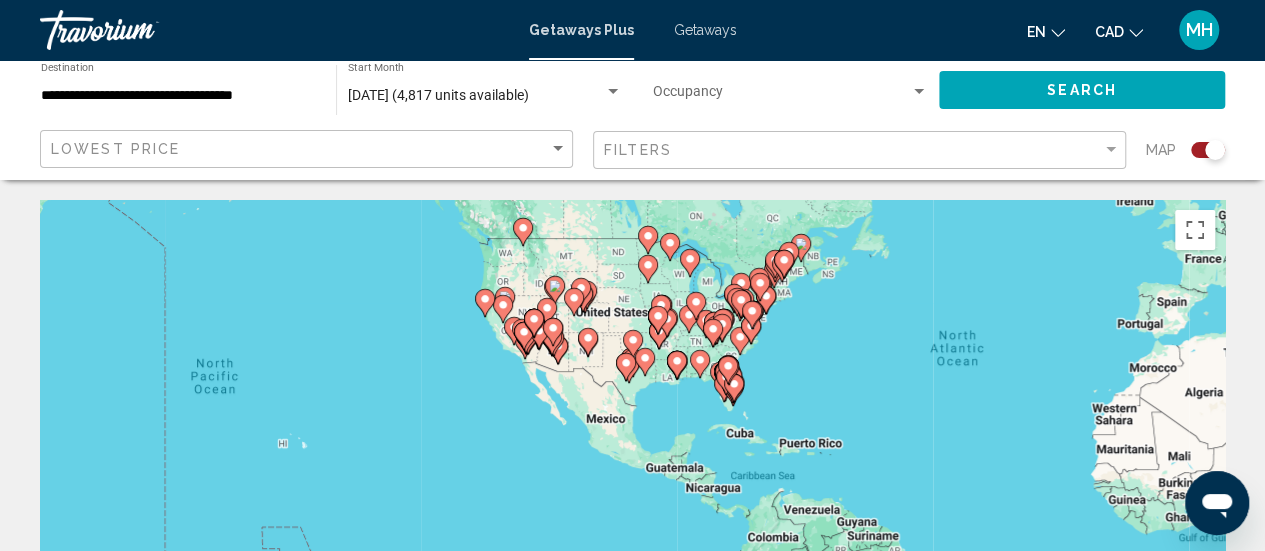 click on "To navigate, press the arrow keys. To activate drag with keyboard, press Alt + Enter. Once in keyboard drag state, use the arrow keys to move the marker. To complete the drag, press the Enter key. To cancel, press Escape." at bounding box center (632, 500) 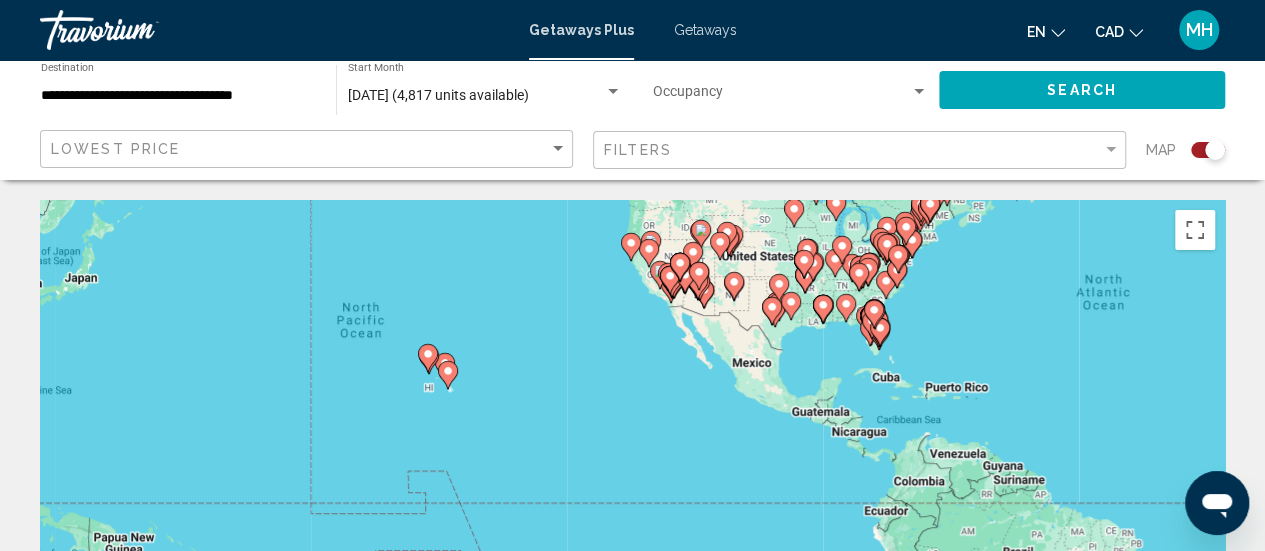 drag, startPoint x: 321, startPoint y: 420, endPoint x: 450, endPoint y: 383, distance: 134.20134 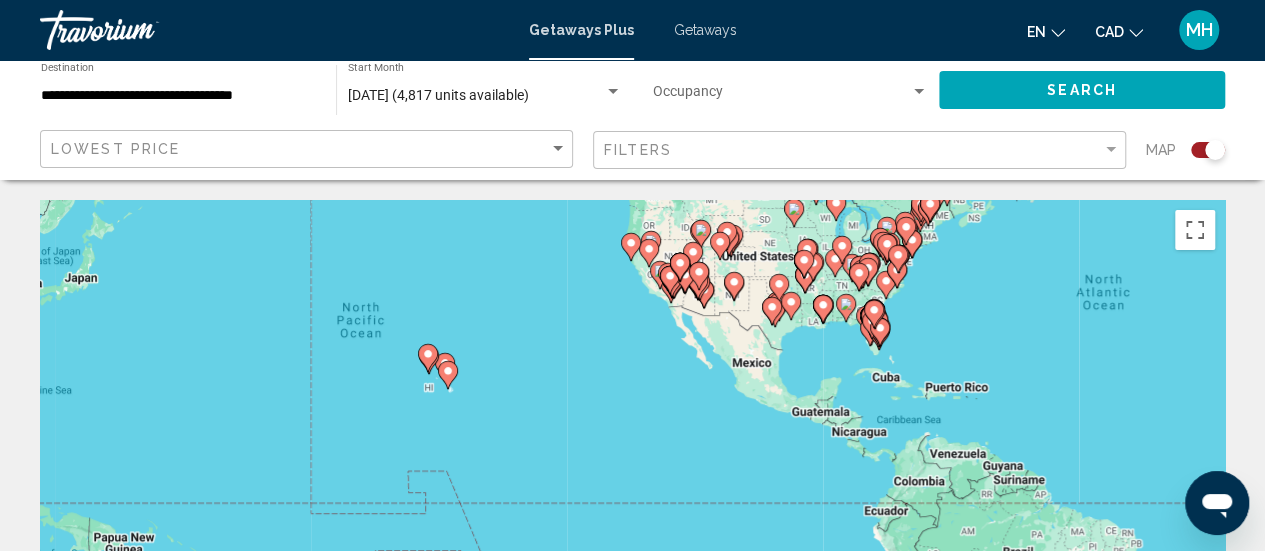 click on "To navigate, press the arrow keys. To activate drag with keyboard, press Alt + Enter. Once in keyboard drag state, use the arrow keys to move the marker. To complete the drag, press the Enter key. To cancel, press Escape." at bounding box center (632, 500) 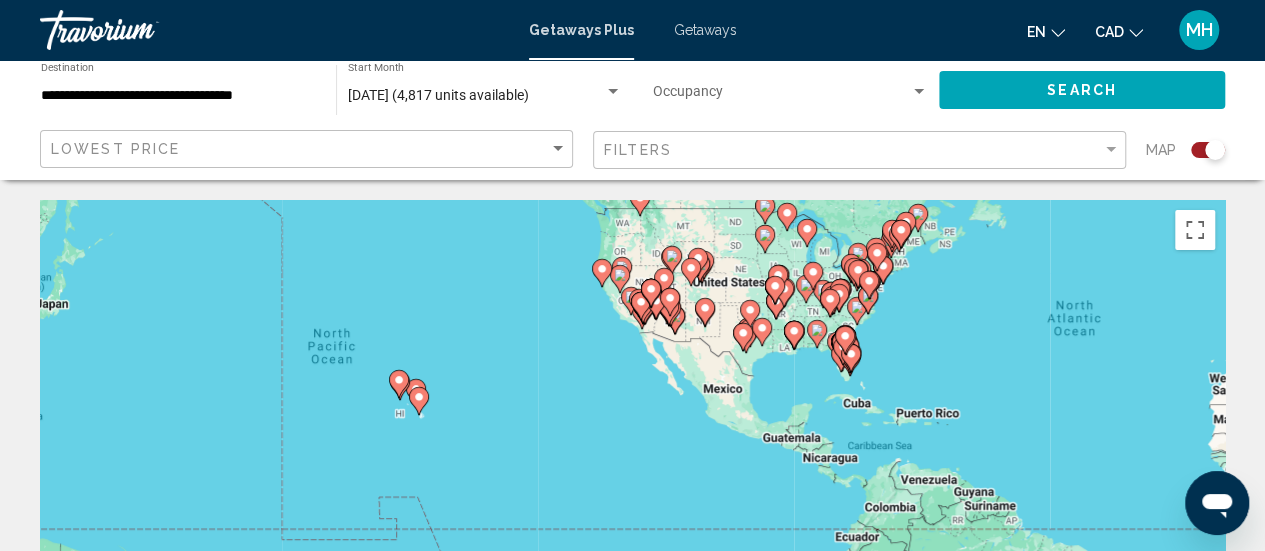 click on "To navigate, press the arrow keys. To activate drag with keyboard, press Alt + Enter. Once in keyboard drag state, use the arrow keys to move the marker. To complete the drag, press the Enter key. To cancel, press Escape." at bounding box center (632, 500) 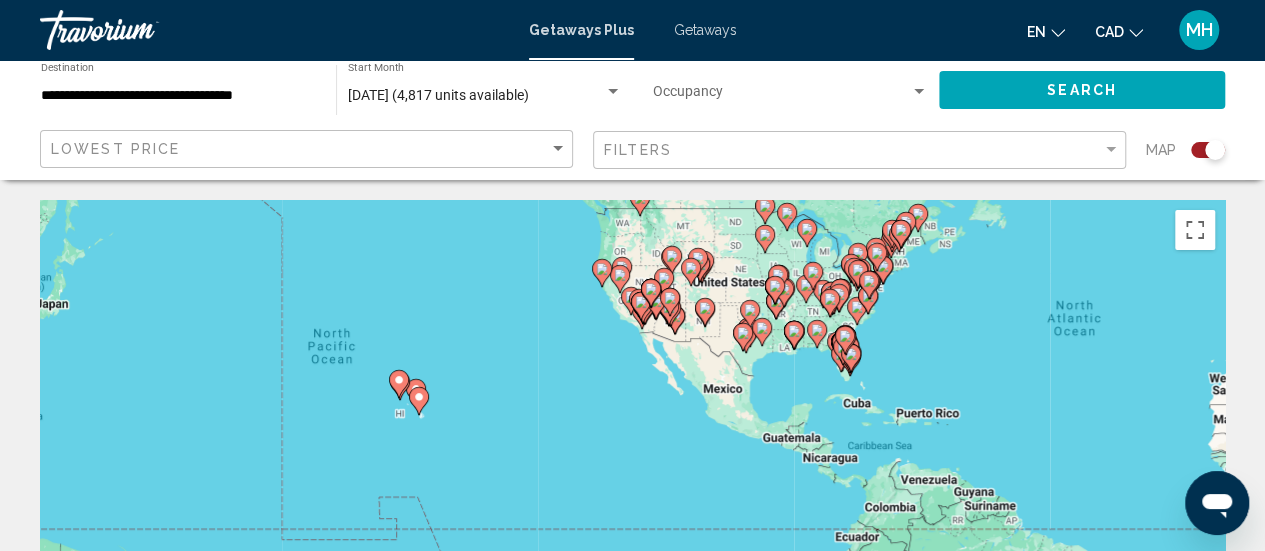 click on "To navigate, press the arrow keys. To activate drag with keyboard, press Alt + Enter. Once in keyboard drag state, use the arrow keys to move the marker. To complete the drag, press the Enter key. To cancel, press Escape." at bounding box center [632, 500] 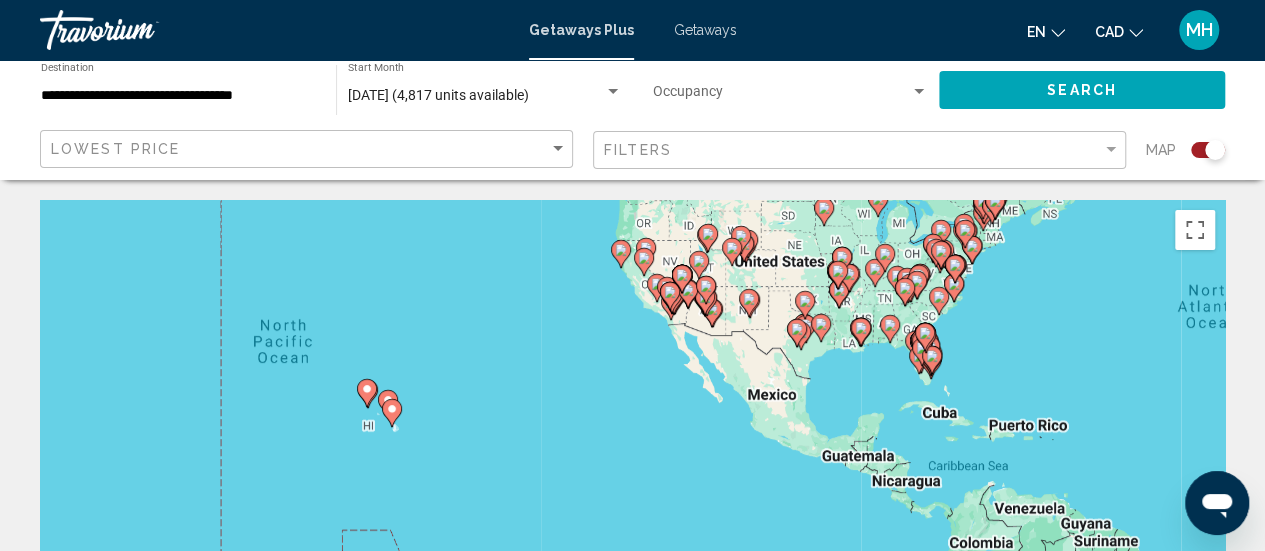 click on "To navigate, press the arrow keys. To activate drag with keyboard, press Alt + Enter. Once in keyboard drag state, use the arrow keys to move the marker. To complete the drag, press the Enter key. To cancel, press Escape." at bounding box center [632, 500] 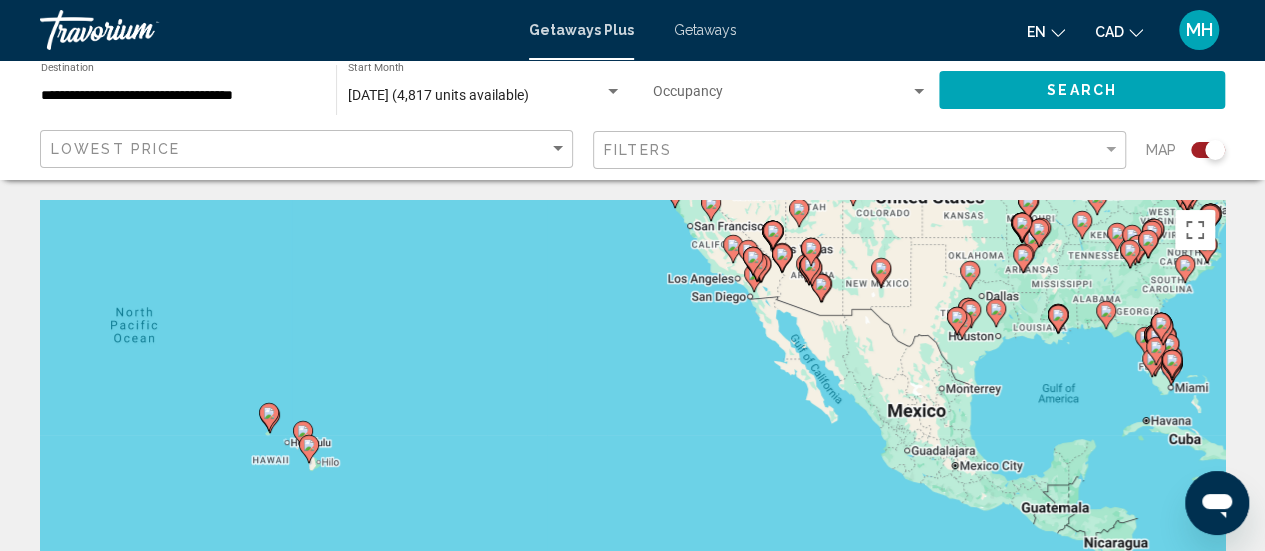 click on "To navigate, press the arrow keys. To activate drag with keyboard, press Alt + Enter. Once in keyboard drag state, use the arrow keys to move the marker. To complete the drag, press the Enter key. To cancel, press Escape." at bounding box center (632, 500) 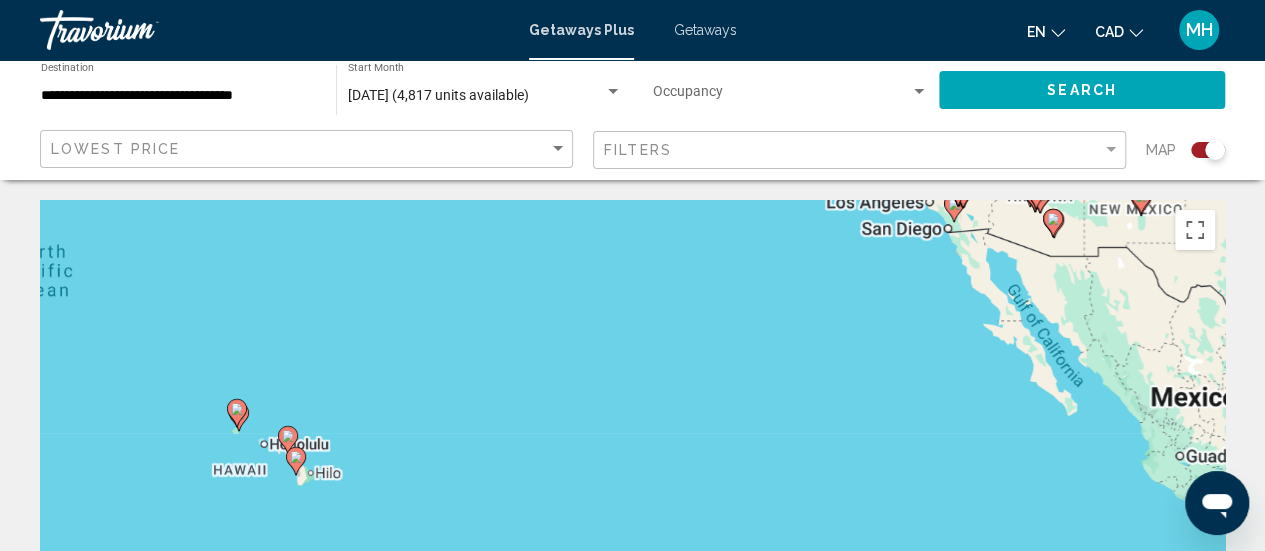click on "To navigate, press the arrow keys. To activate drag with keyboard, press Alt + Enter. Once in keyboard drag state, use the arrow keys to move the marker. To complete the drag, press the Enter key. To cancel, press Escape." at bounding box center (632, 500) 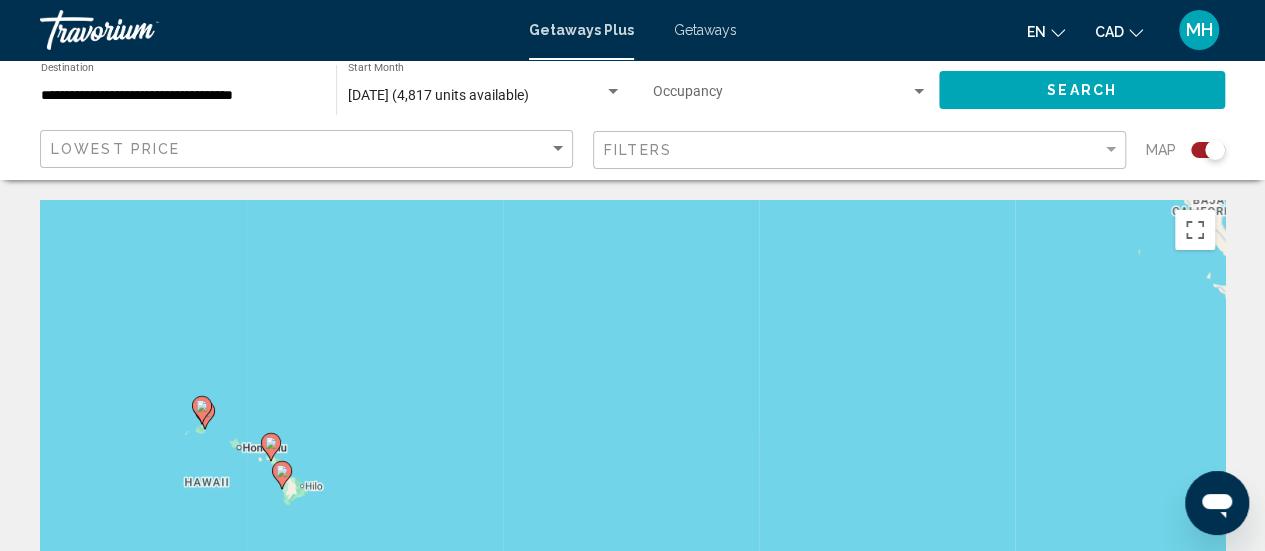click on "To navigate, press the arrow keys. To activate drag with keyboard, press Alt + Enter. Once in keyboard drag state, use the arrow keys to move the marker. To complete the drag, press the Enter key. To cancel, press Escape." at bounding box center (632, 500) 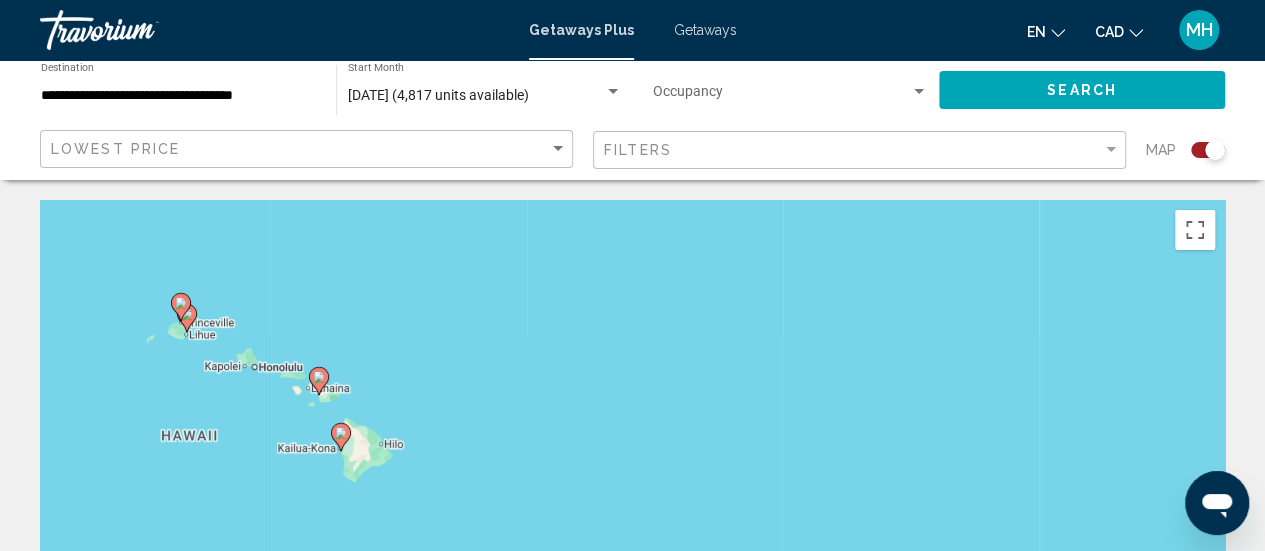 drag, startPoint x: 257, startPoint y: 487, endPoint x: 380, endPoint y: 393, distance: 154.80634 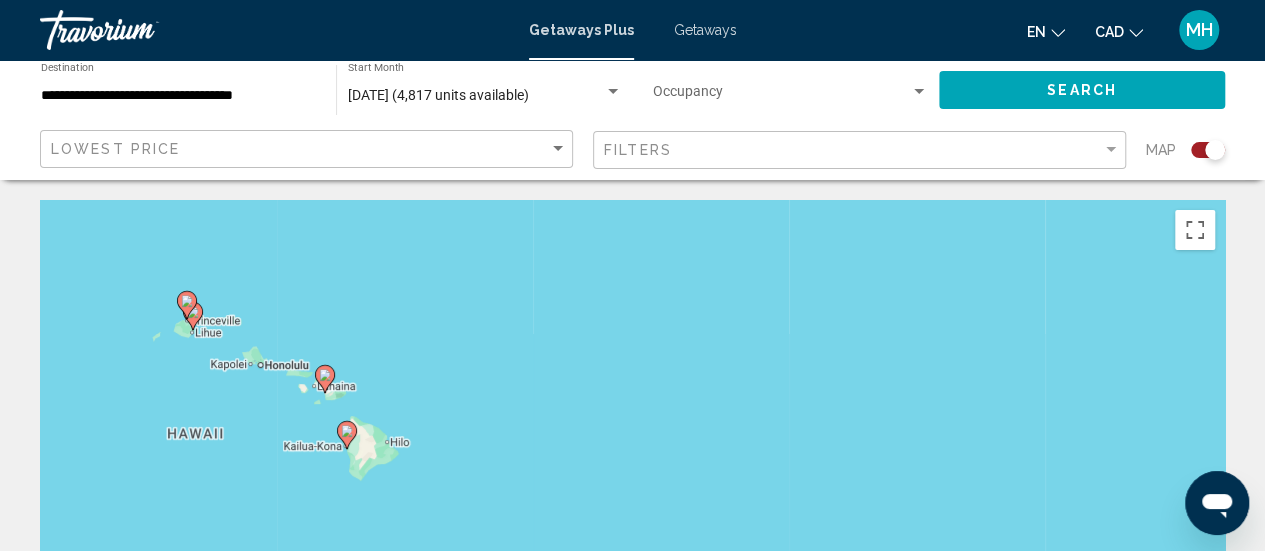 click on "To navigate, press the arrow keys. To activate drag with keyboard, press Alt + Enter. Once in keyboard drag state, use the arrow keys to move the marker. To complete the drag, press the Enter key. To cancel, press Escape." at bounding box center (632, 500) 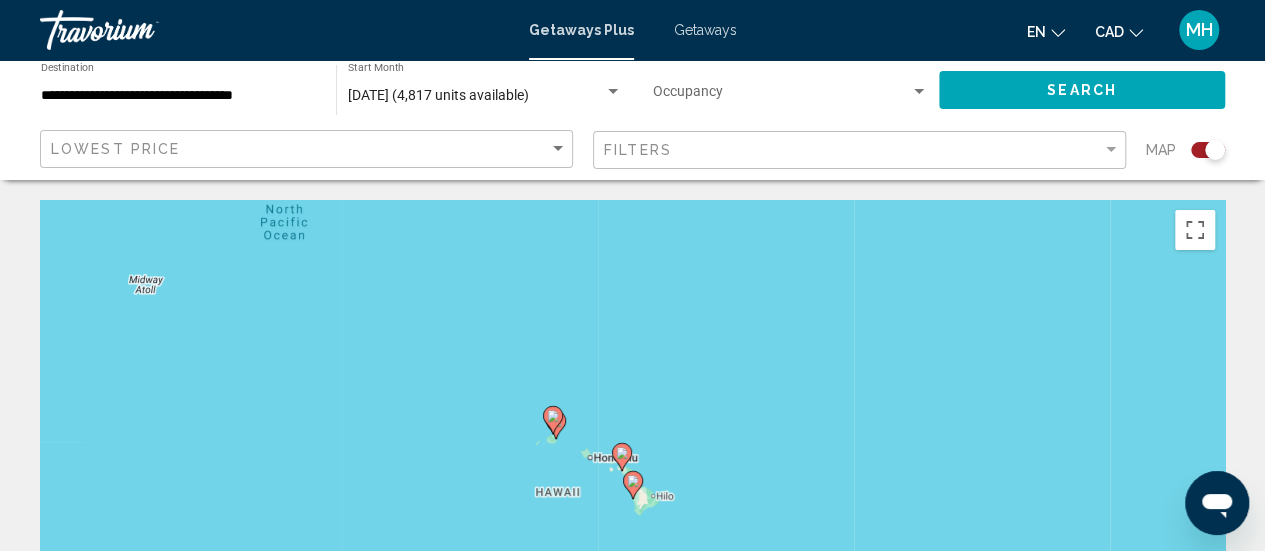 click 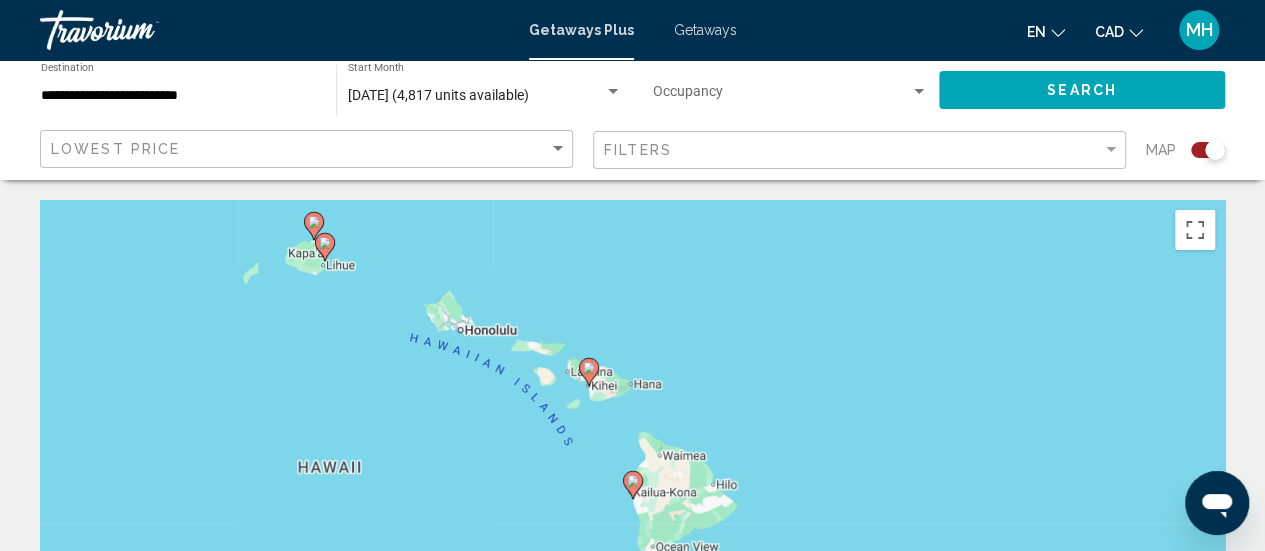 click 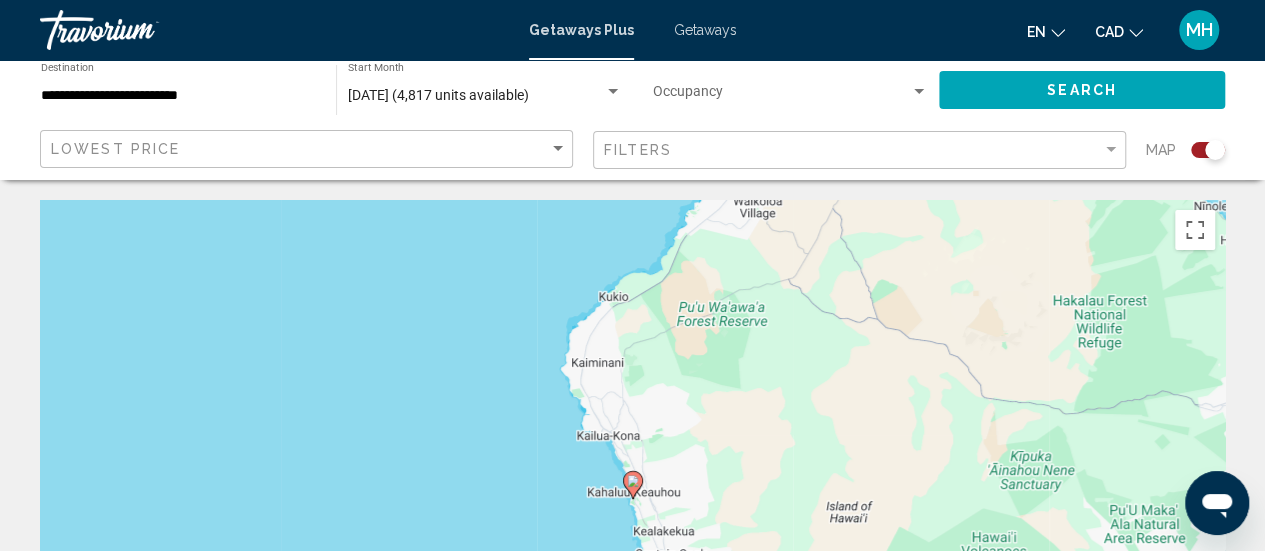 click 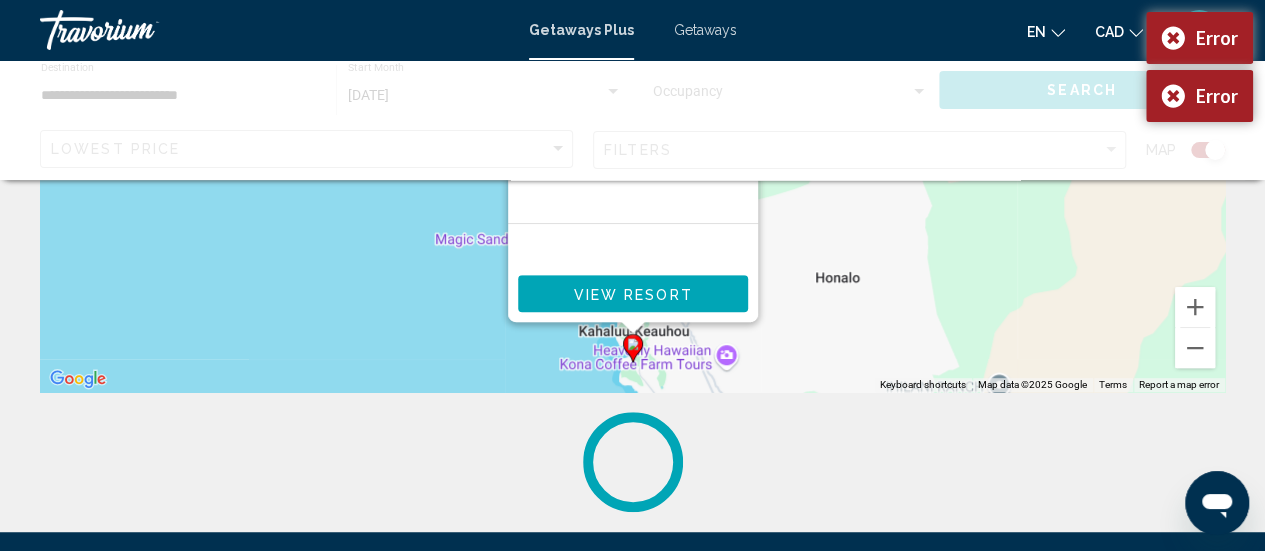 scroll, scrollTop: 398, scrollLeft: 0, axis: vertical 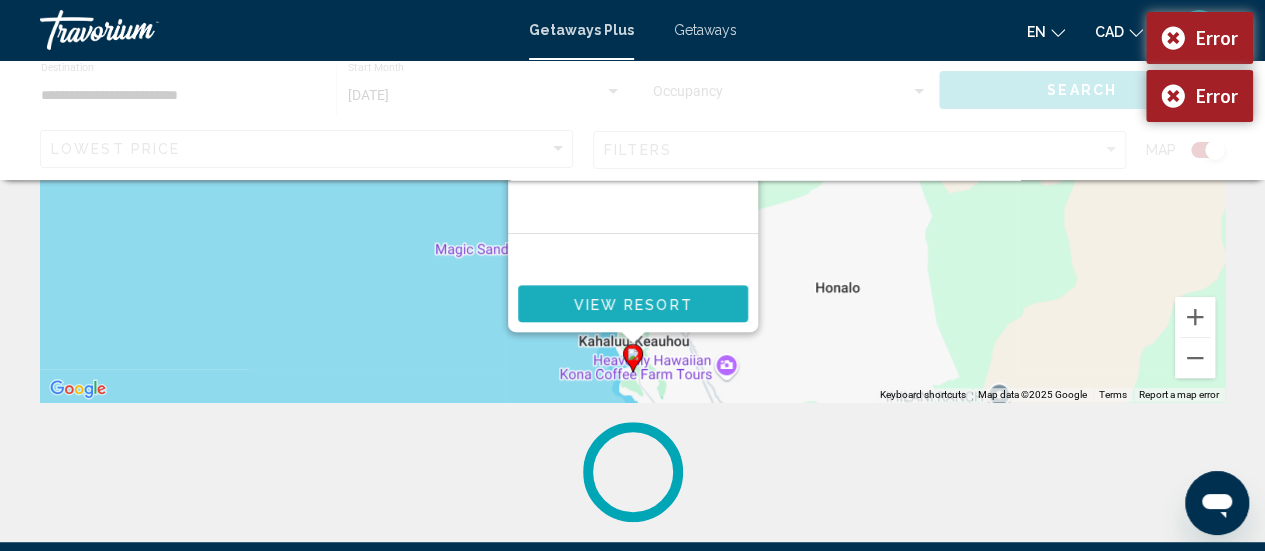 click on "View Resort" at bounding box center [632, 304] 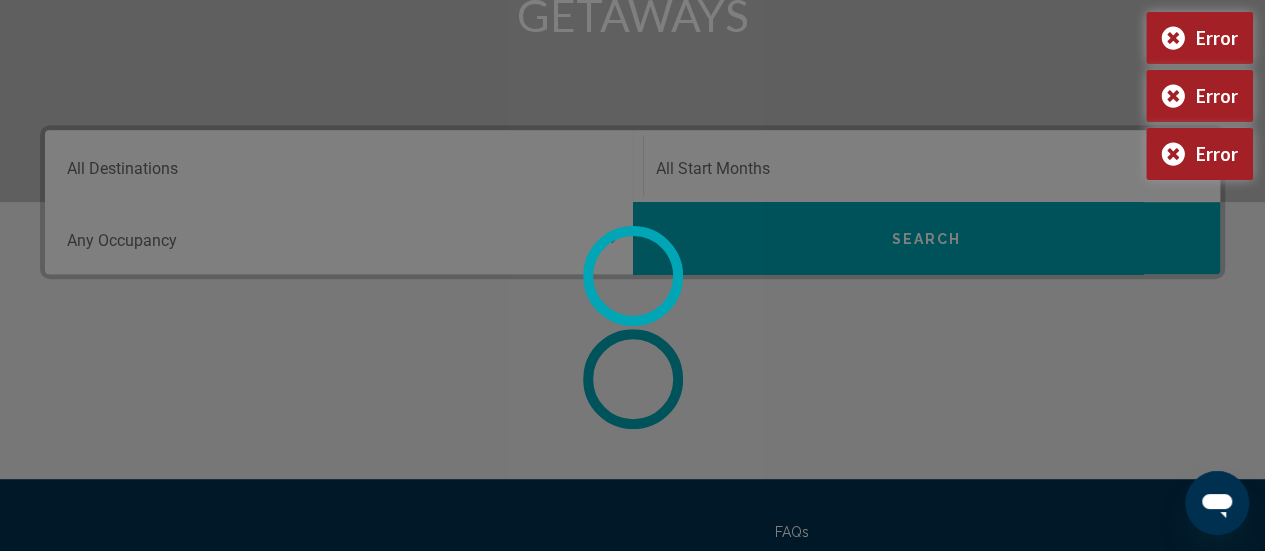 scroll, scrollTop: 0, scrollLeft: 0, axis: both 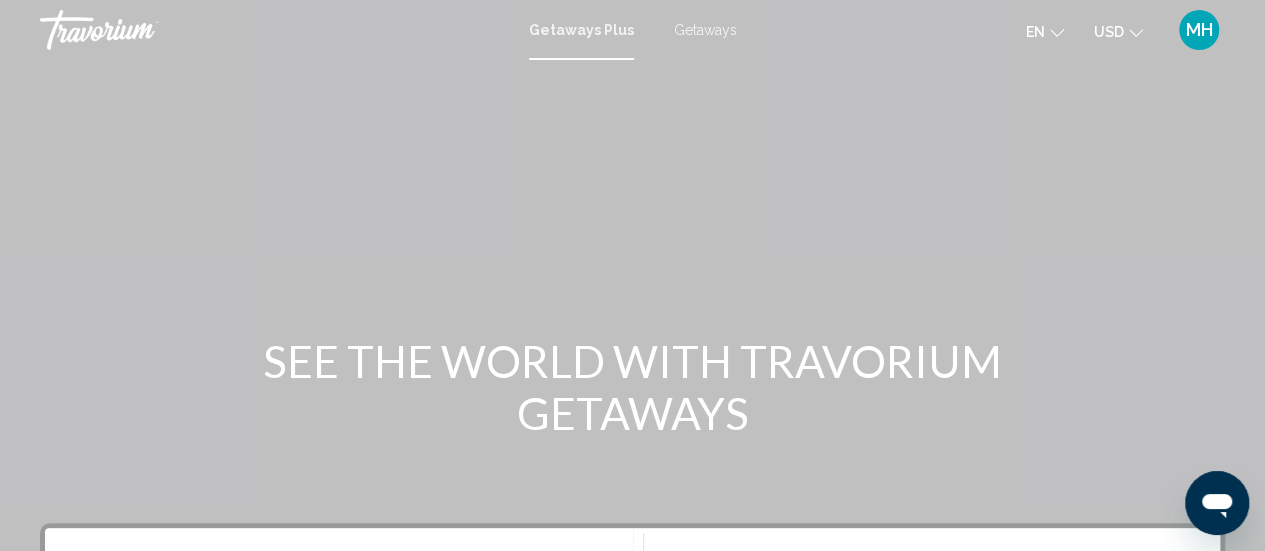 click on "USD" 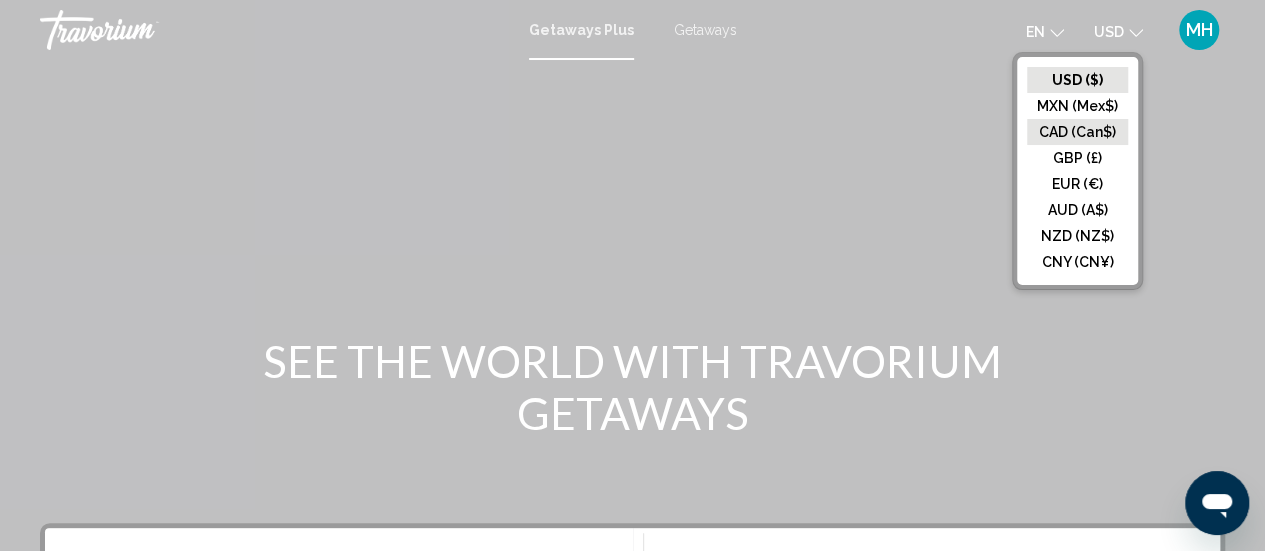click on "CAD (Can$)" 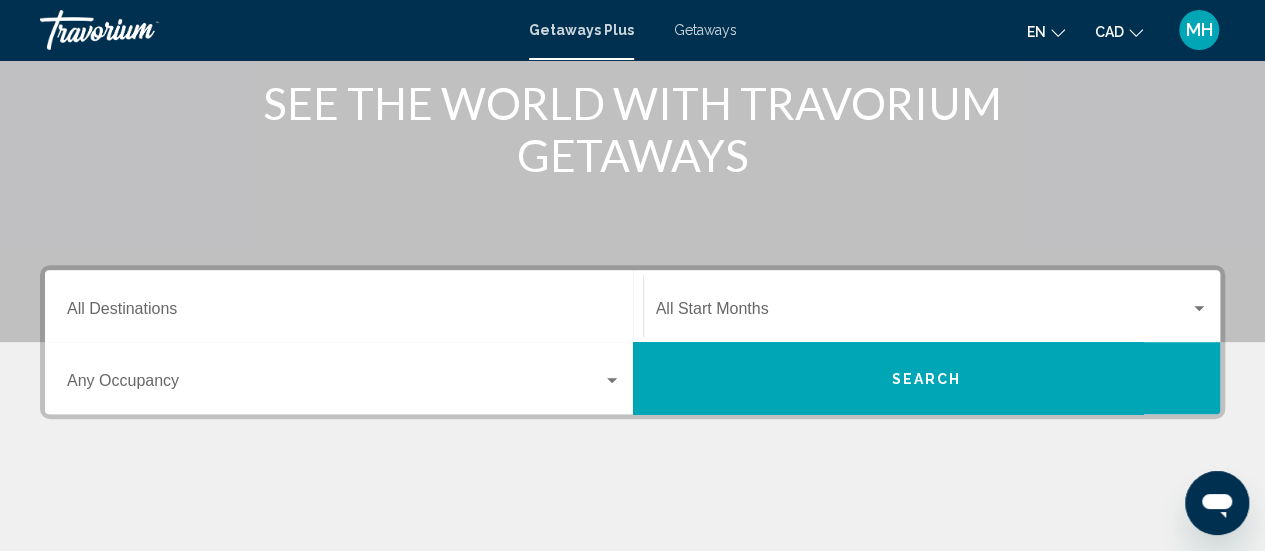 scroll, scrollTop: 253, scrollLeft: 0, axis: vertical 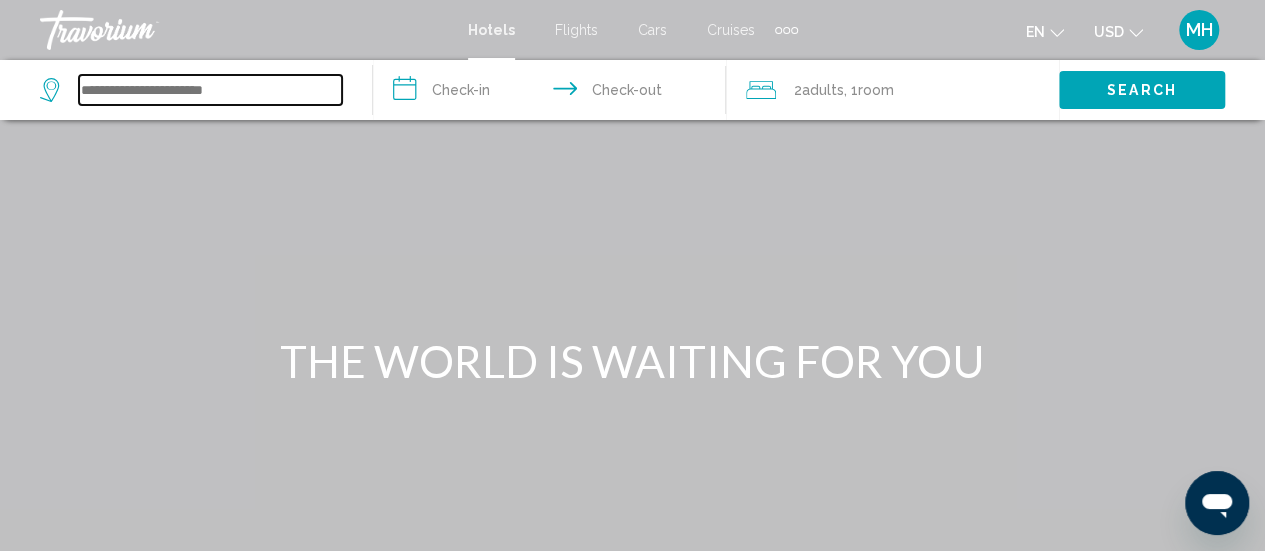 click at bounding box center [210, 90] 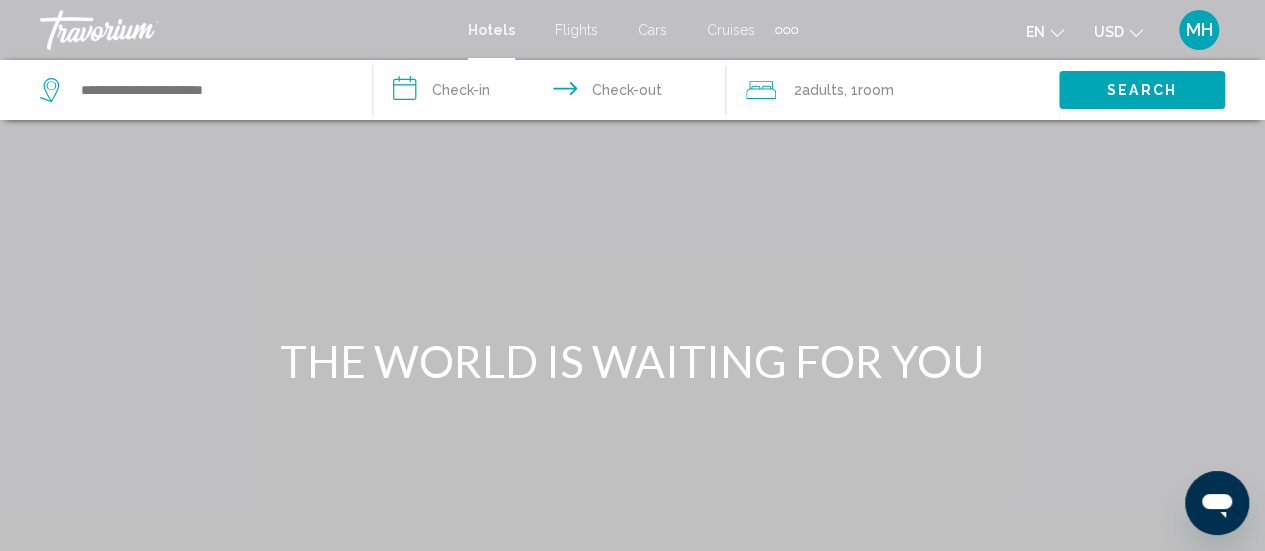 click on "**********" at bounding box center (553, 93) 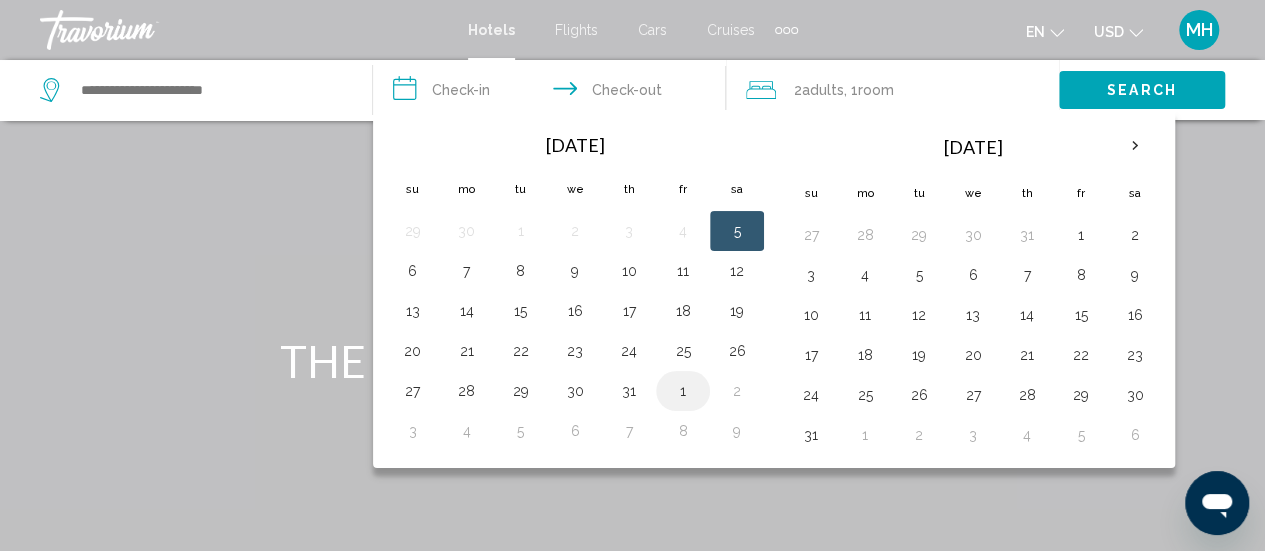 click on "1" at bounding box center [683, 391] 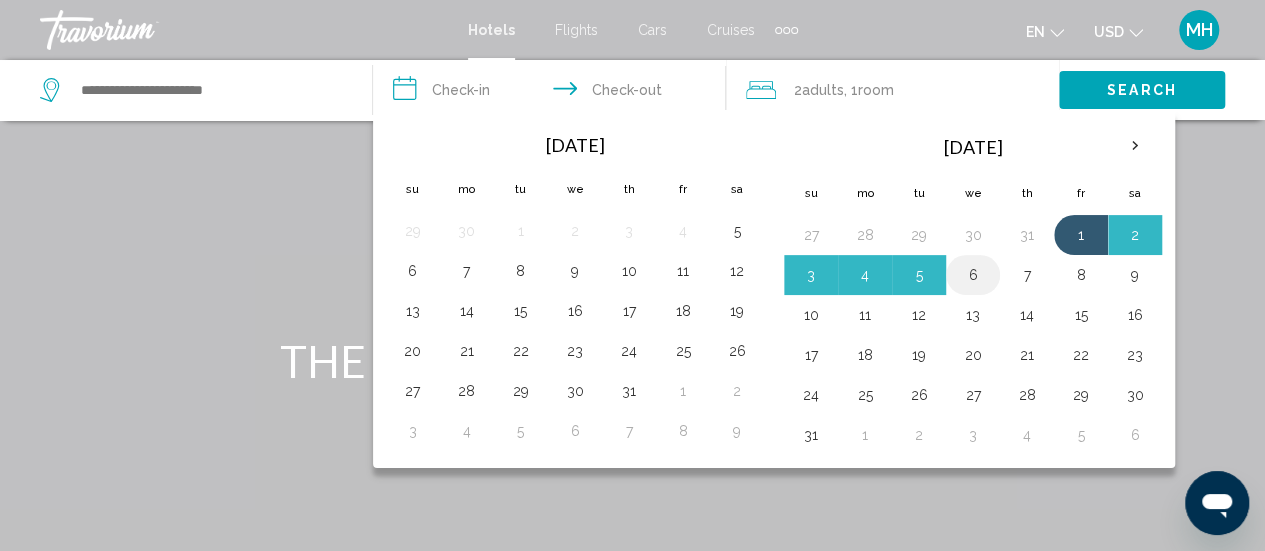 click on "6" at bounding box center [973, 275] 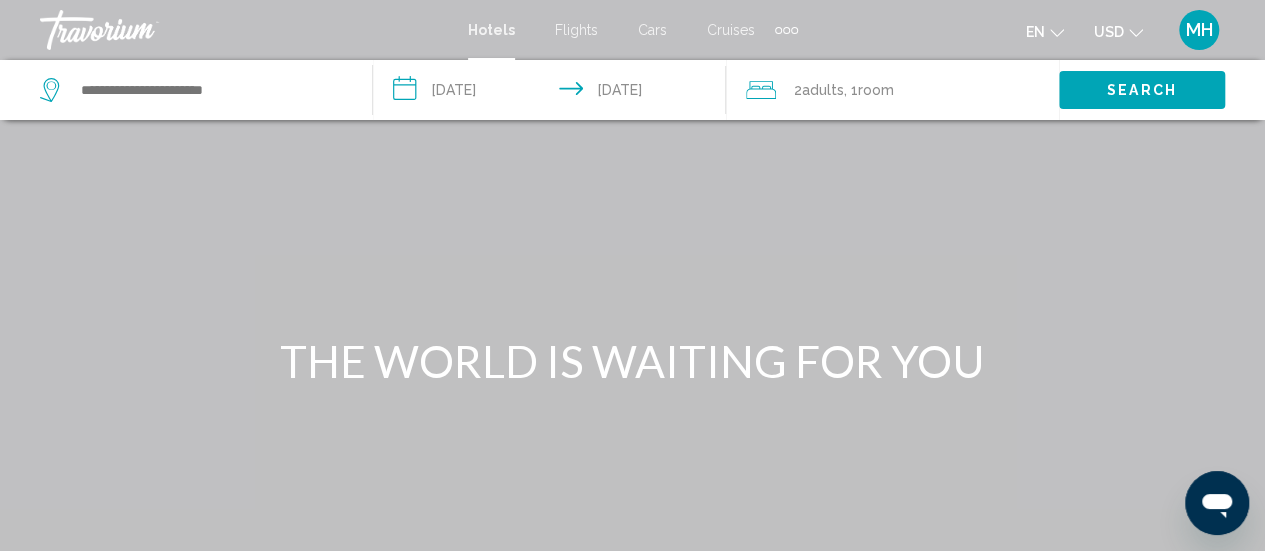 click on "Room" 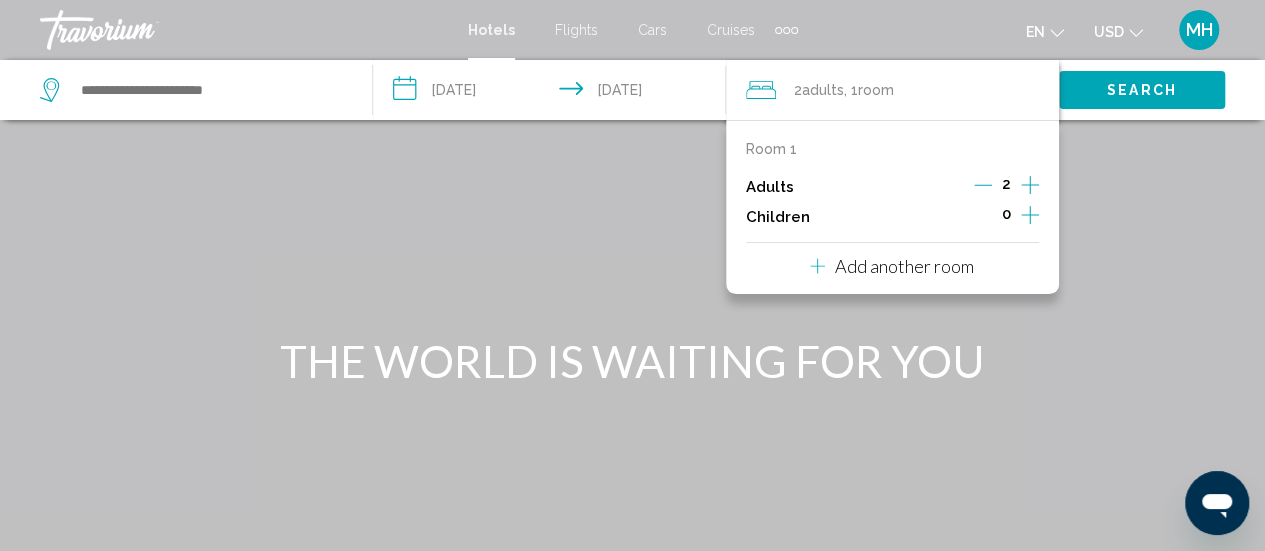 click 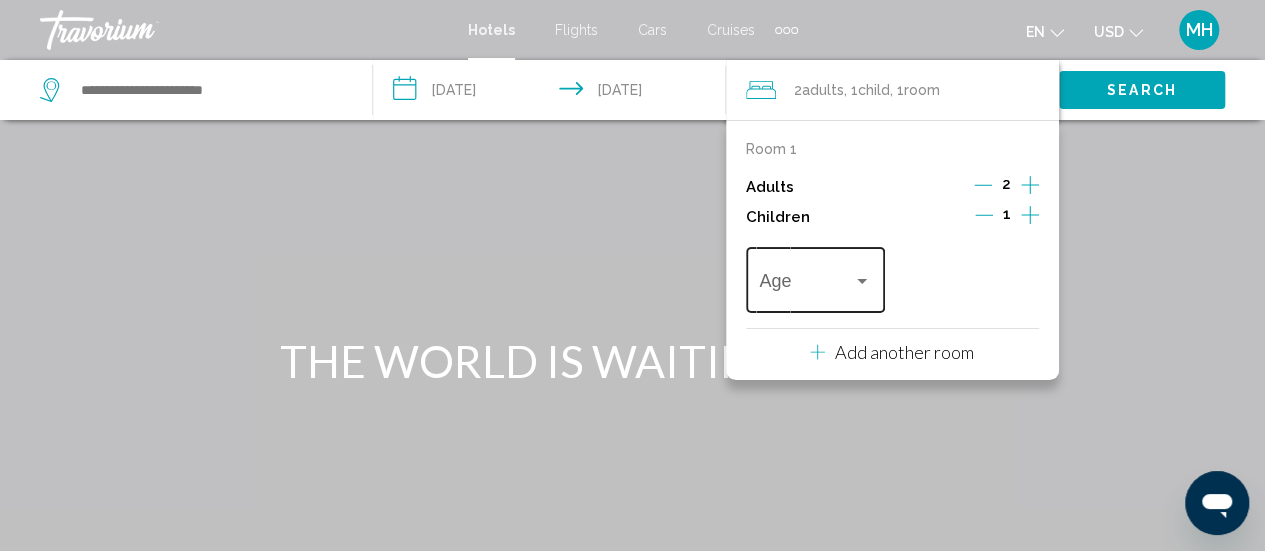 click on "Age" at bounding box center (815, 277) 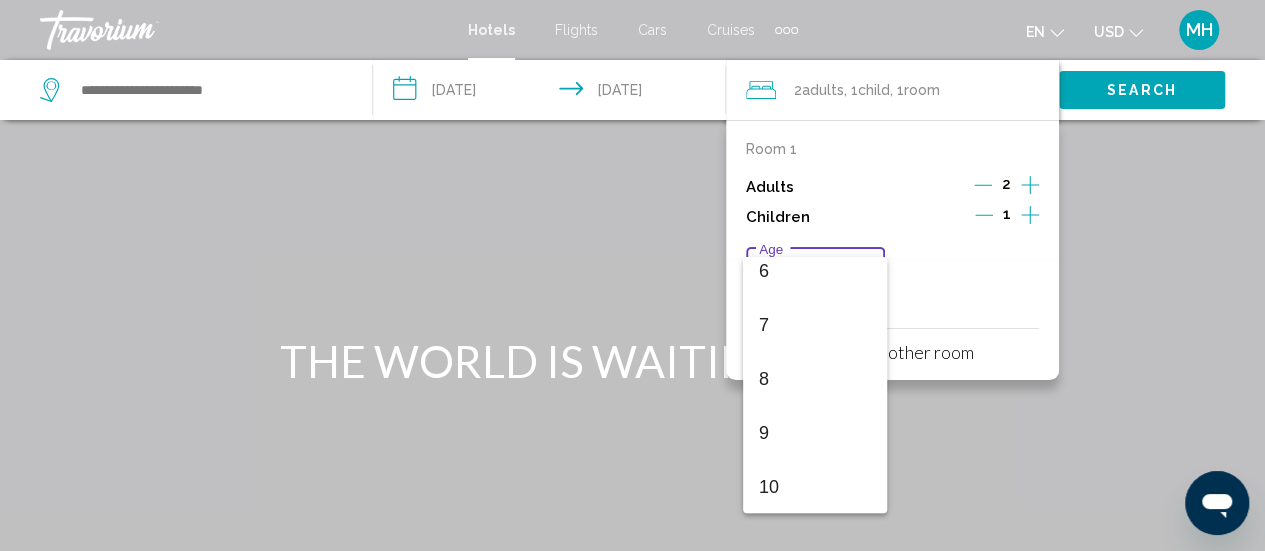 scroll, scrollTop: 340, scrollLeft: 0, axis: vertical 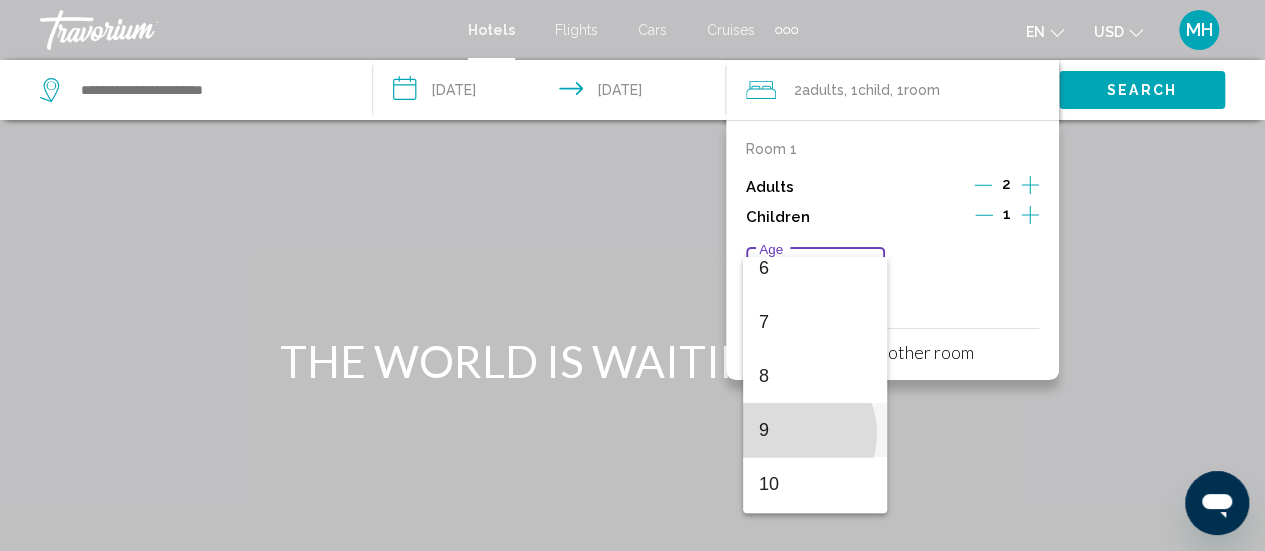 click on "9" at bounding box center [815, 430] 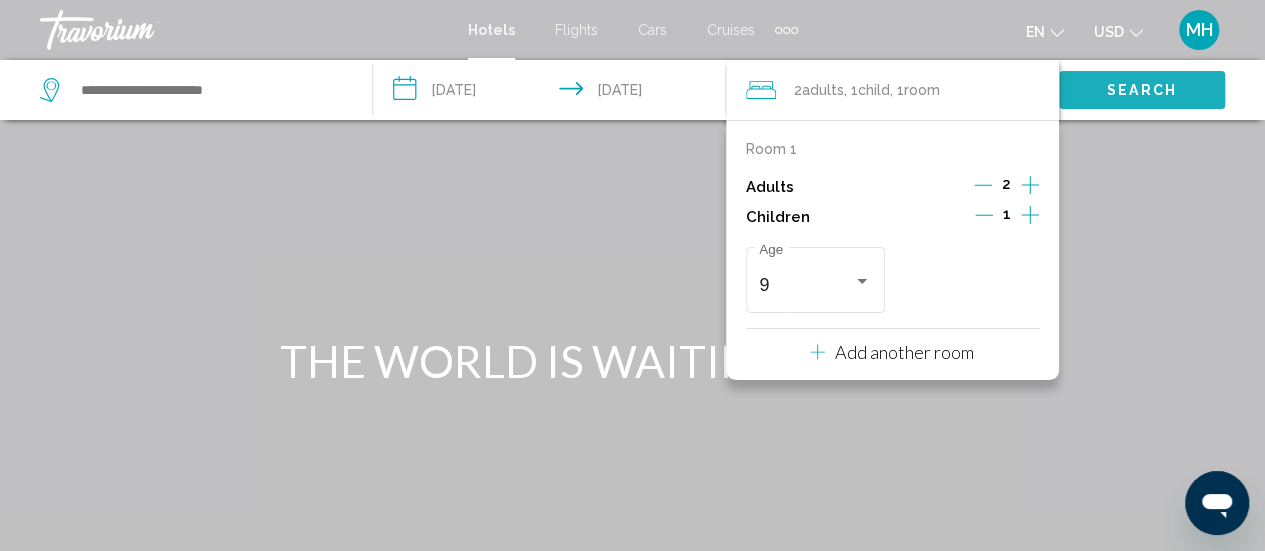 click on "Search" at bounding box center (1142, 91) 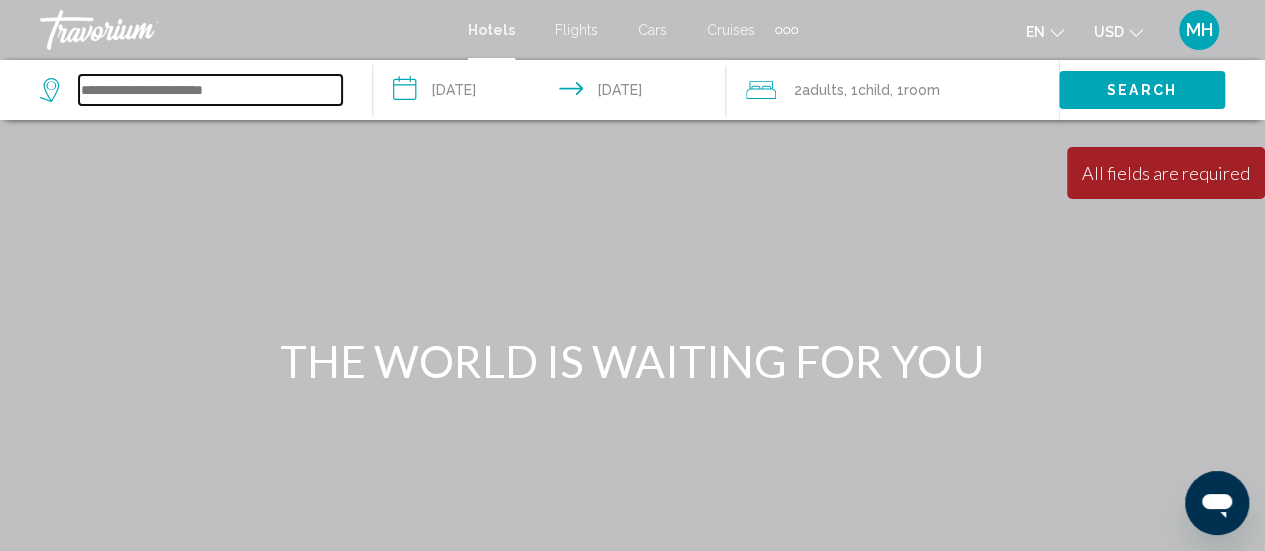 click at bounding box center [210, 90] 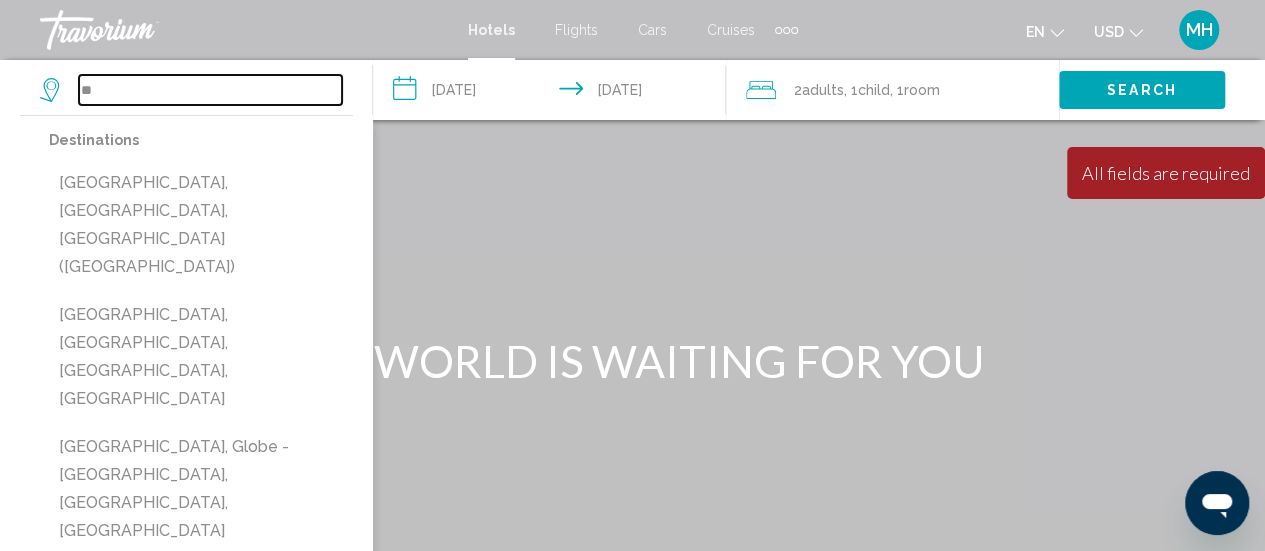 type on "*" 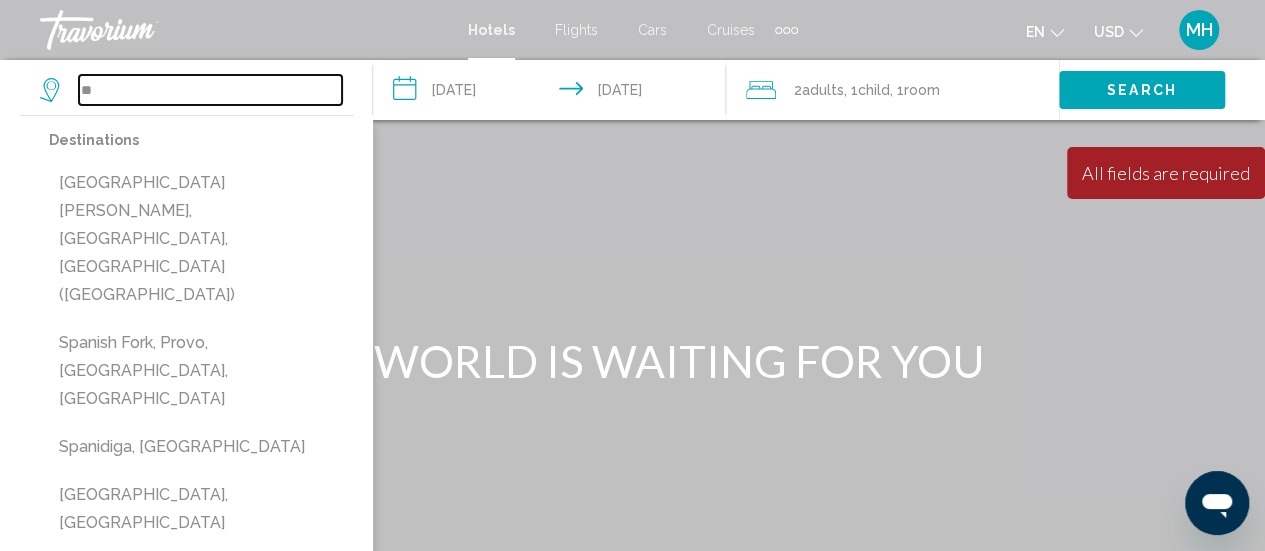 type on "*" 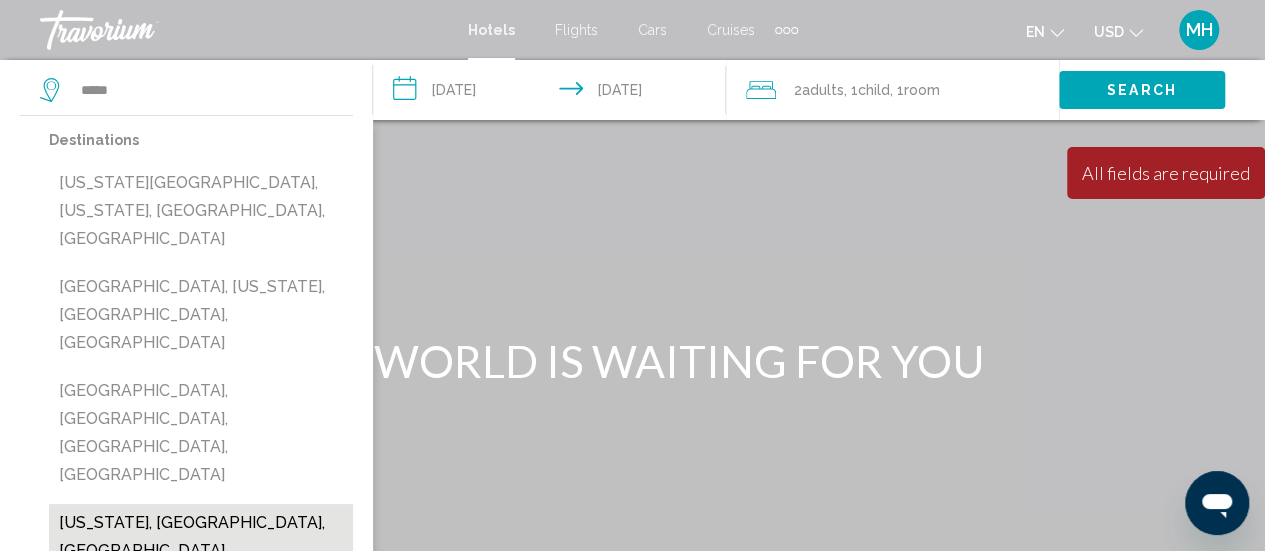 click on "Hawaii, HI, United States" at bounding box center [201, 537] 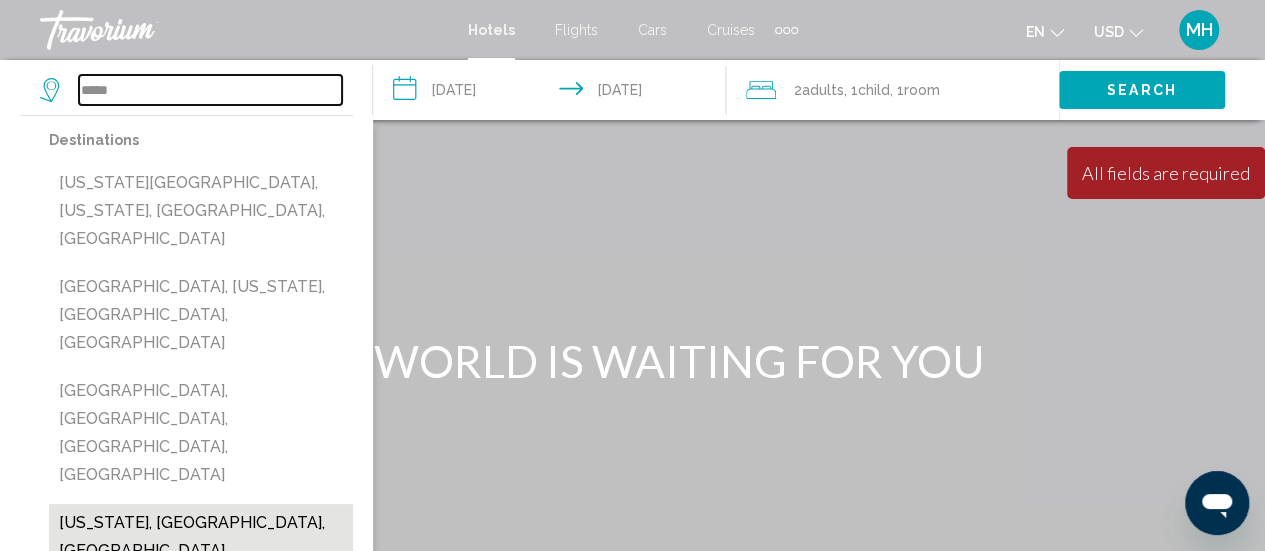type on "**********" 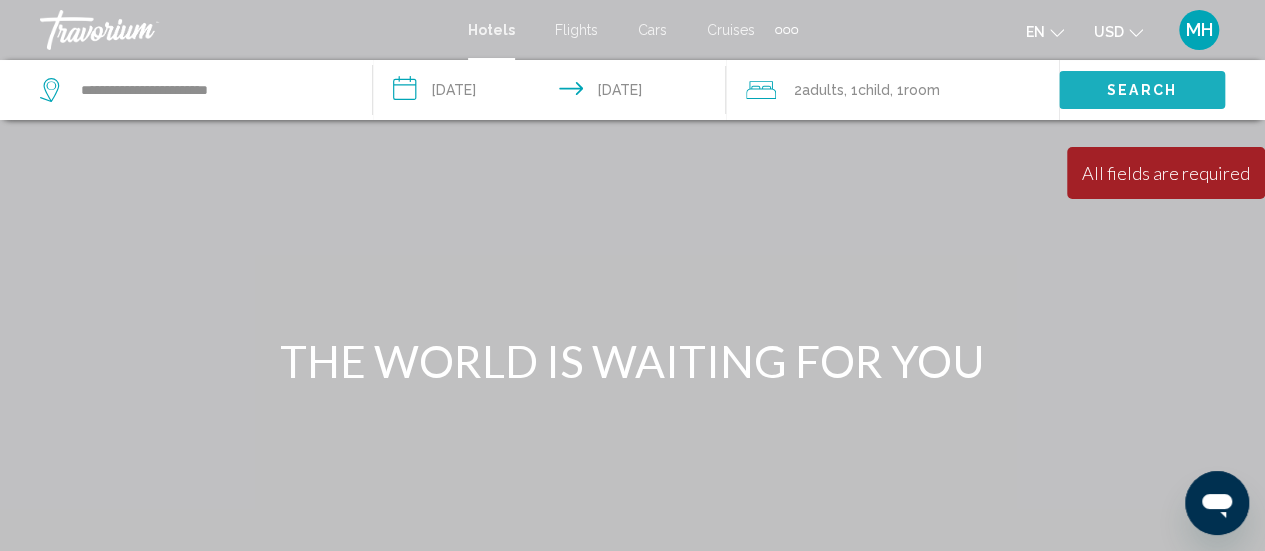 click on "Search" at bounding box center (1142, 91) 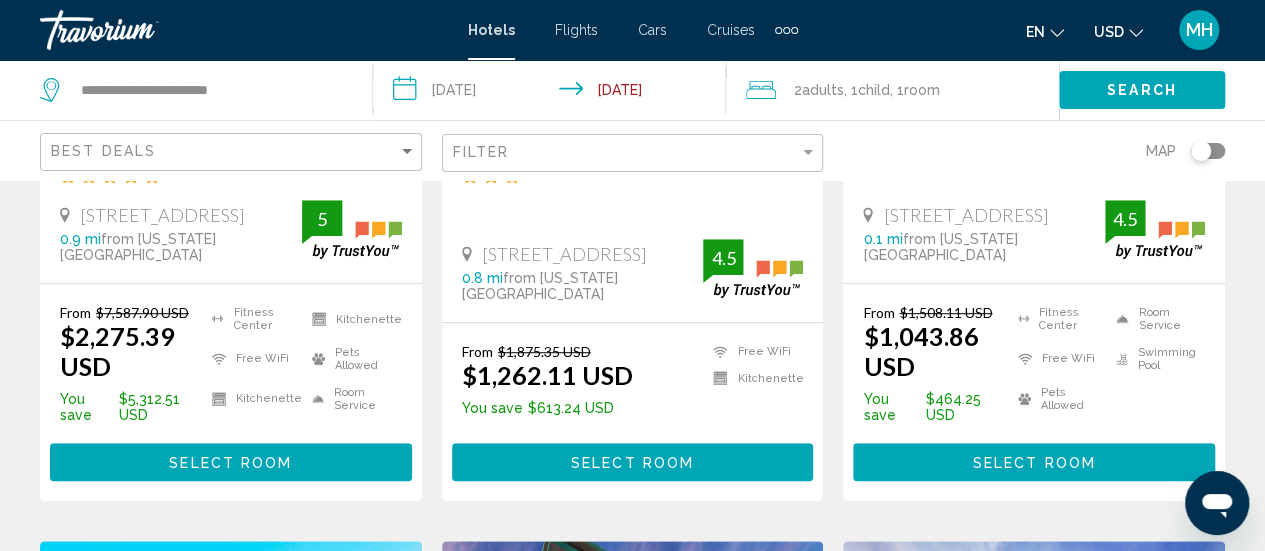 scroll, scrollTop: 496, scrollLeft: 0, axis: vertical 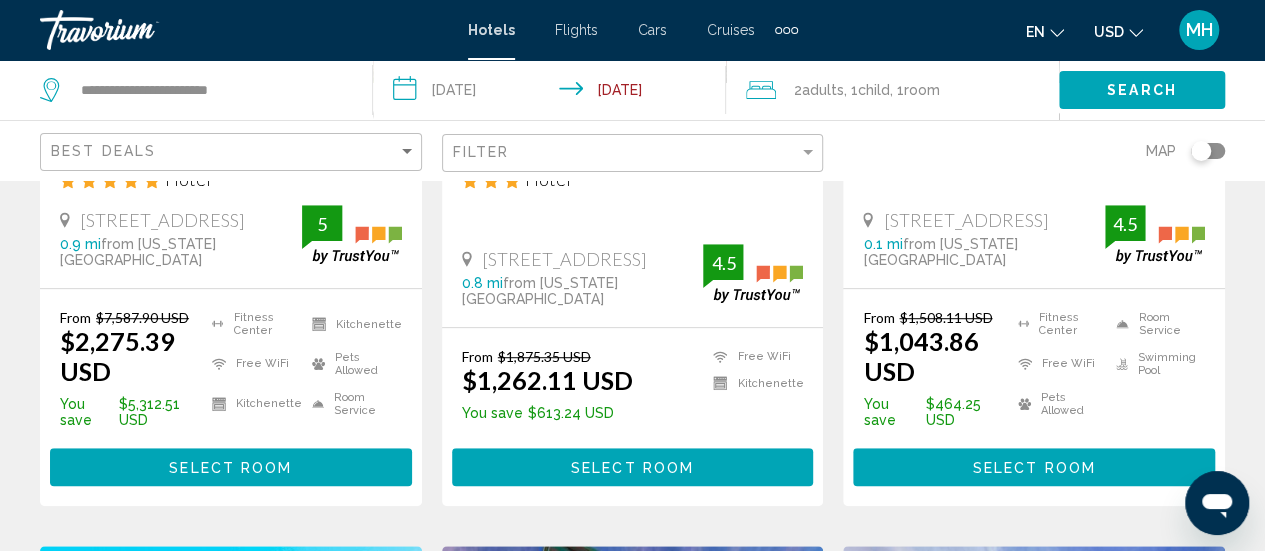 drag, startPoint x: 1211, startPoint y: 151, endPoint x: 1257, endPoint y: 139, distance: 47.539455 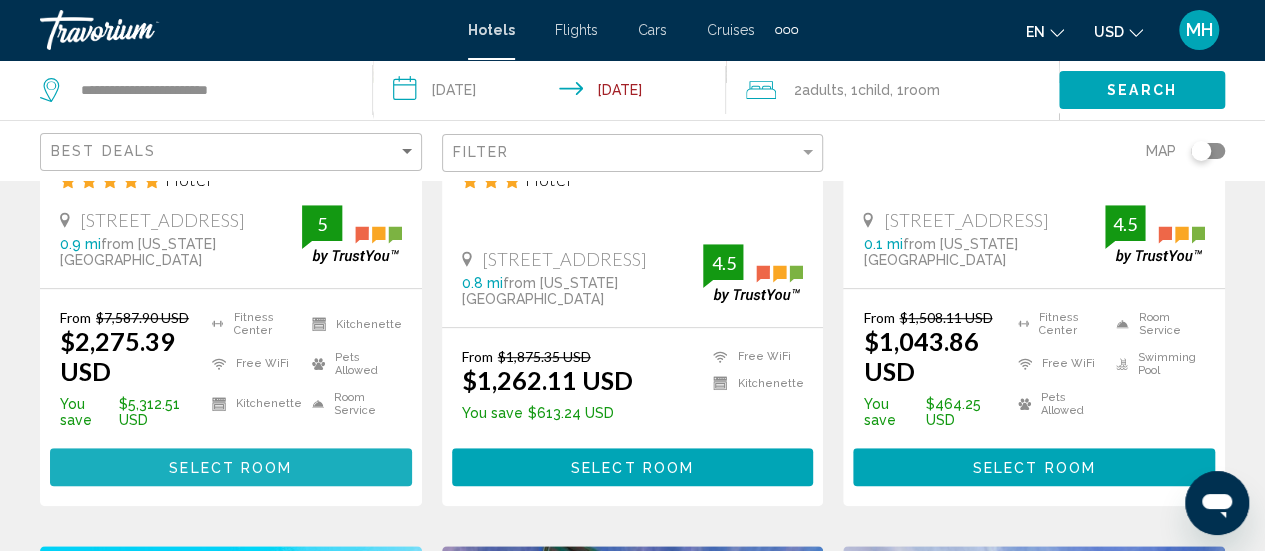 click on "Select Room" at bounding box center (231, 466) 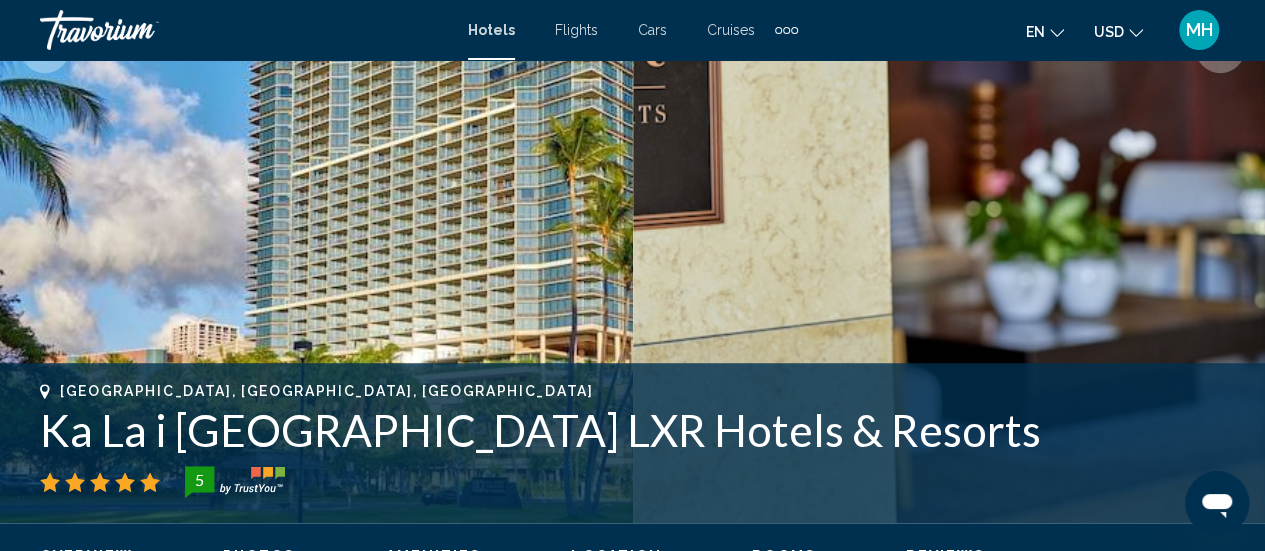 scroll, scrollTop: 259, scrollLeft: 0, axis: vertical 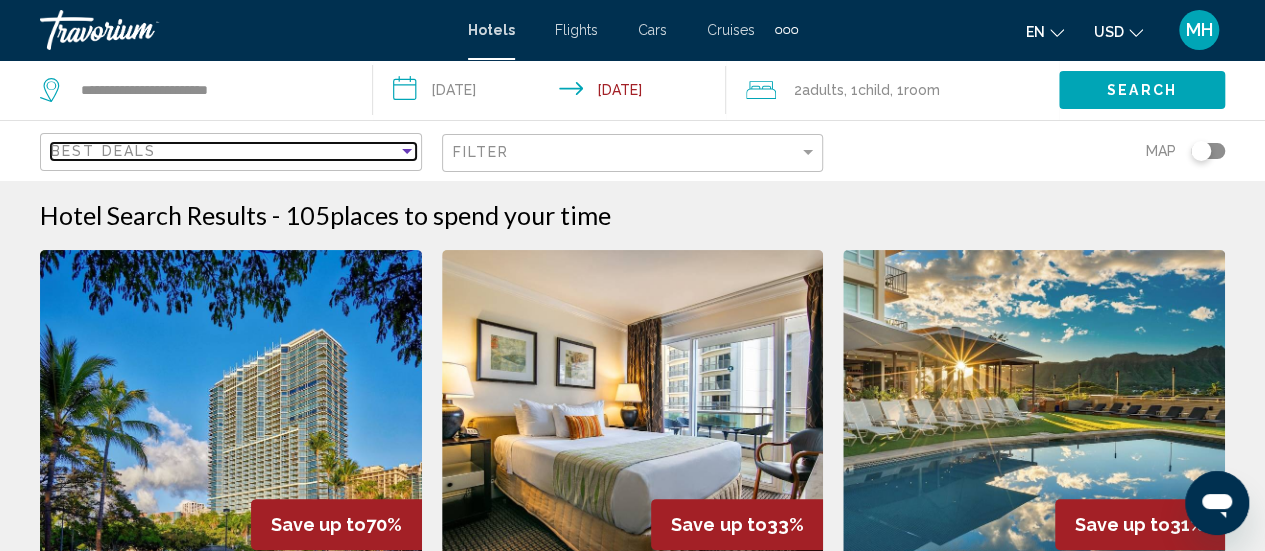 click on "Best Deals" at bounding box center [224, 151] 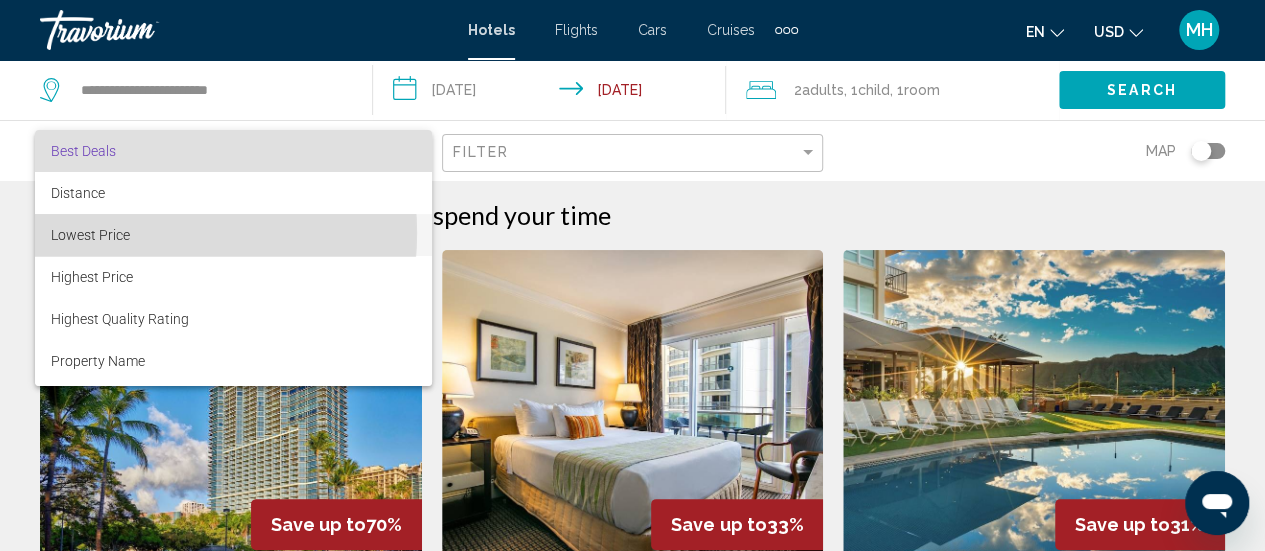 click on "Lowest Price" at bounding box center [90, 235] 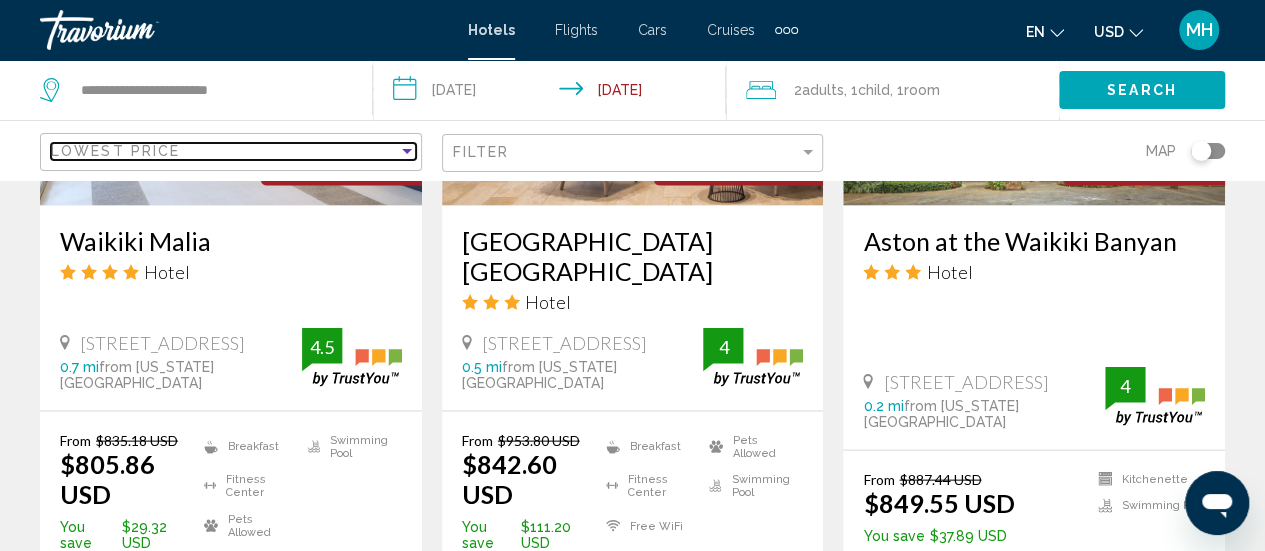 scroll, scrollTop: 1962, scrollLeft: 0, axis: vertical 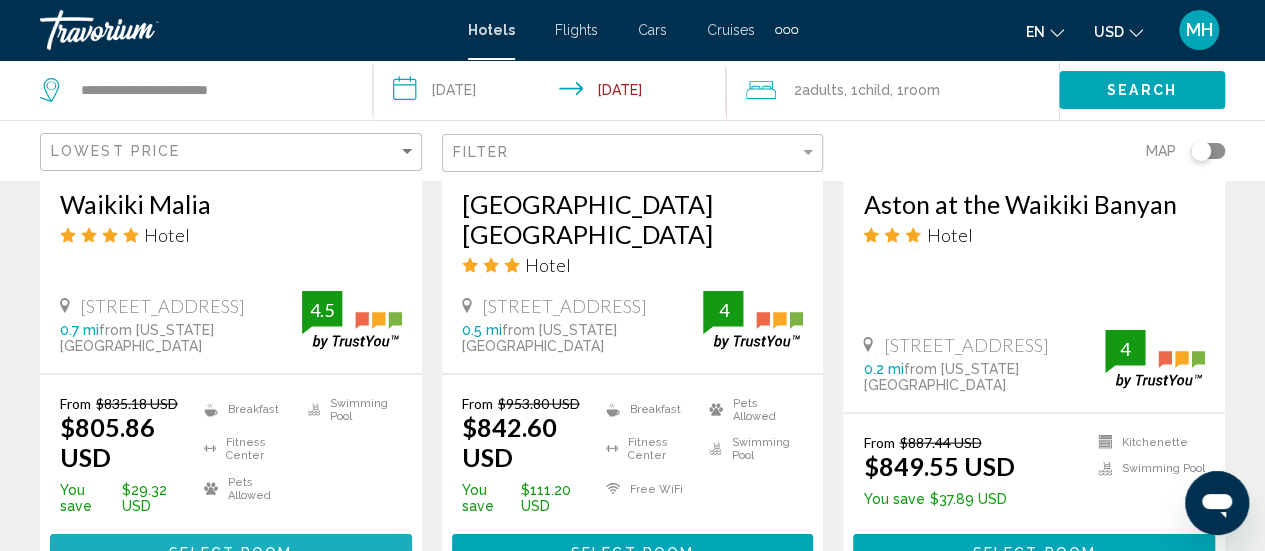 click on "Select Room" at bounding box center (231, 552) 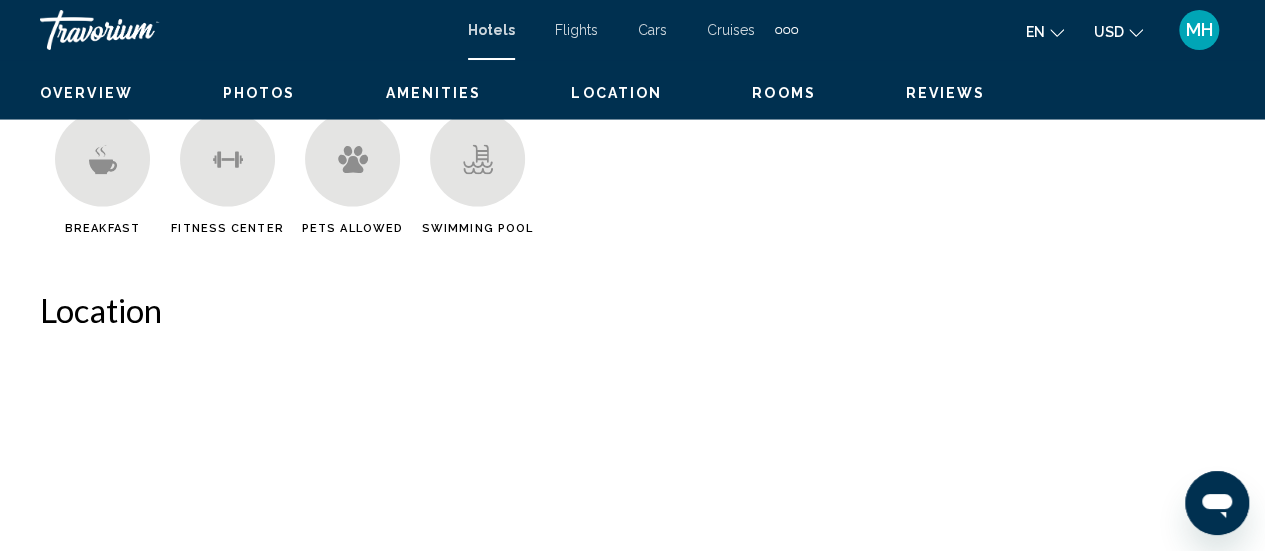 scroll, scrollTop: 259, scrollLeft: 0, axis: vertical 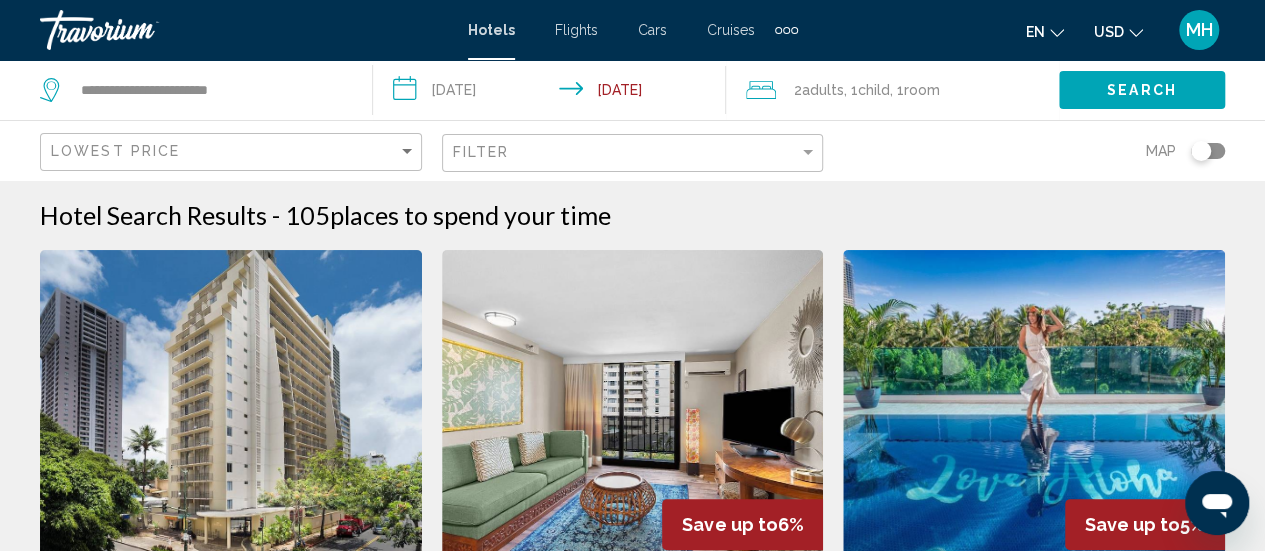 click on "Filter" 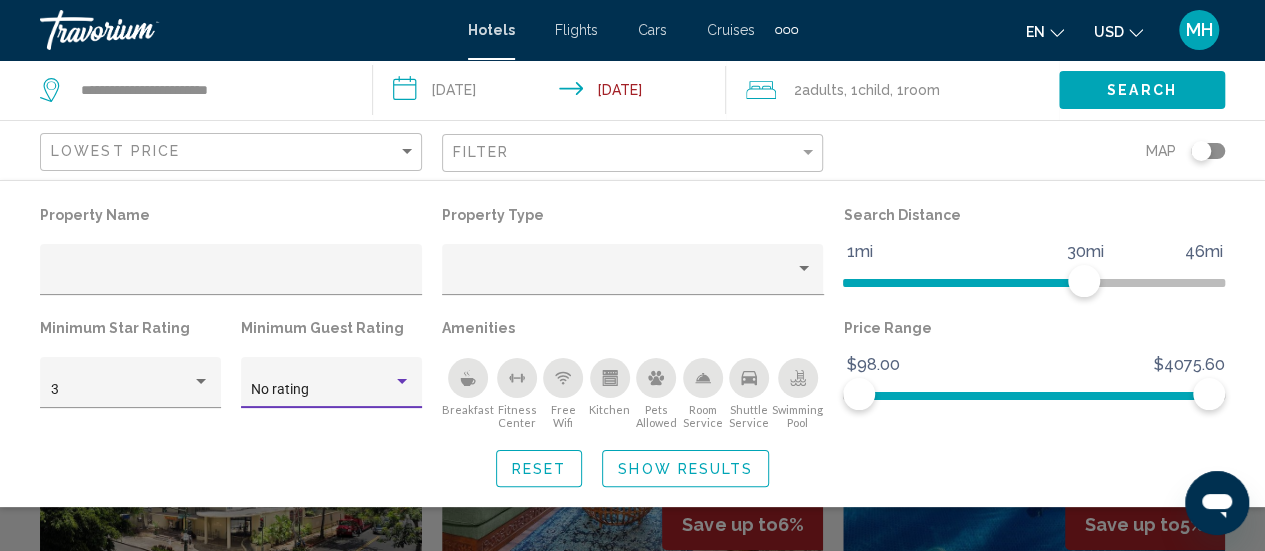 click at bounding box center (402, 382) 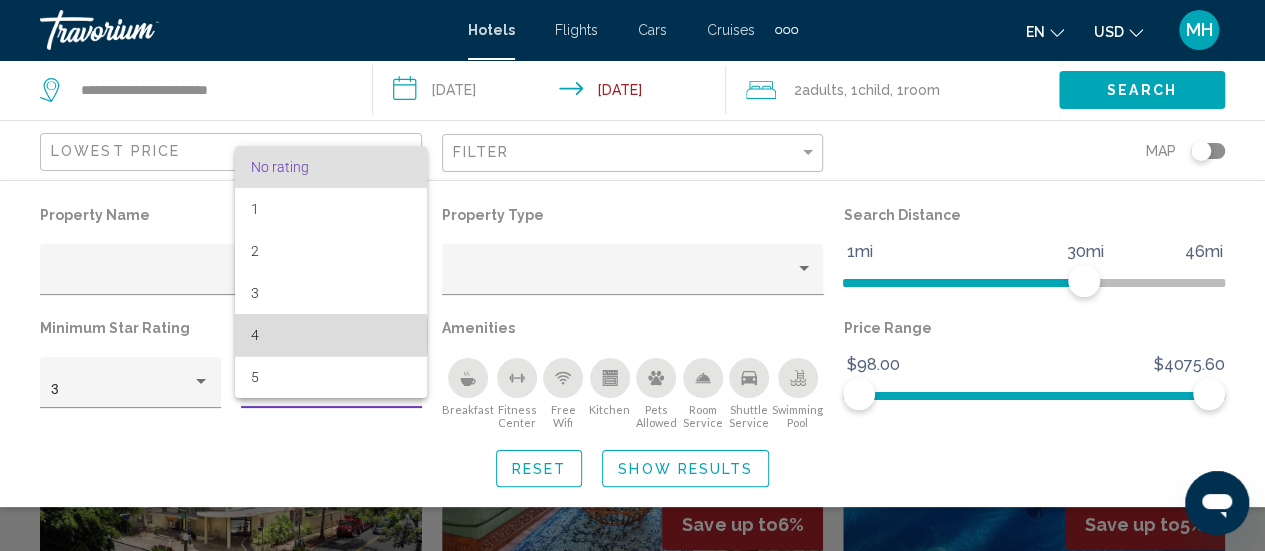 click on "4" at bounding box center [331, 335] 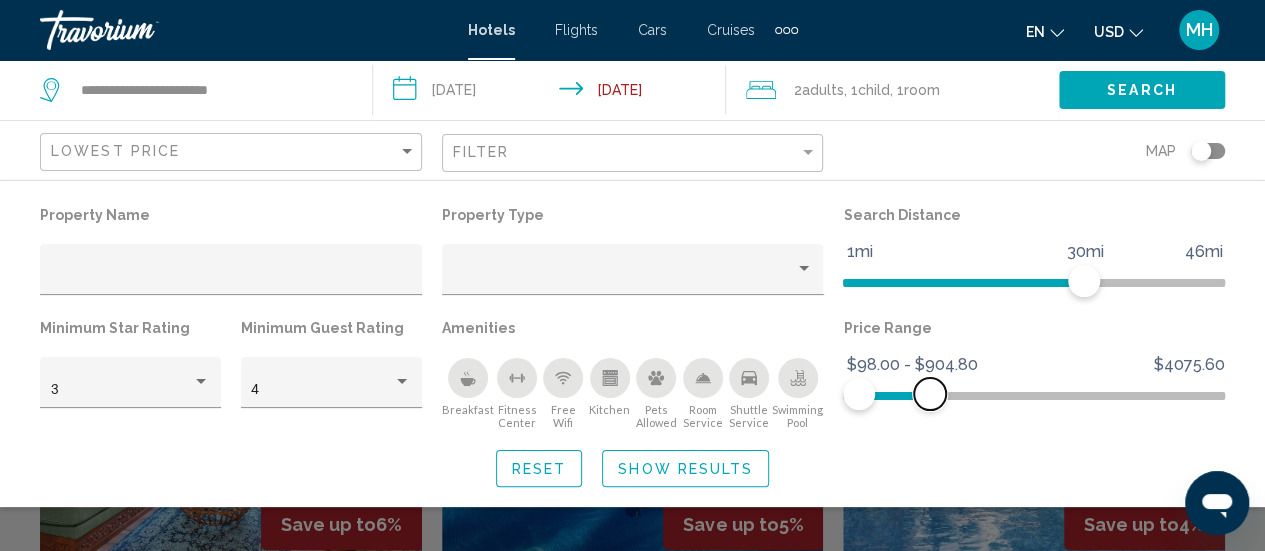 drag, startPoint x: 1207, startPoint y: 391, endPoint x: 928, endPoint y: 421, distance: 280.60828 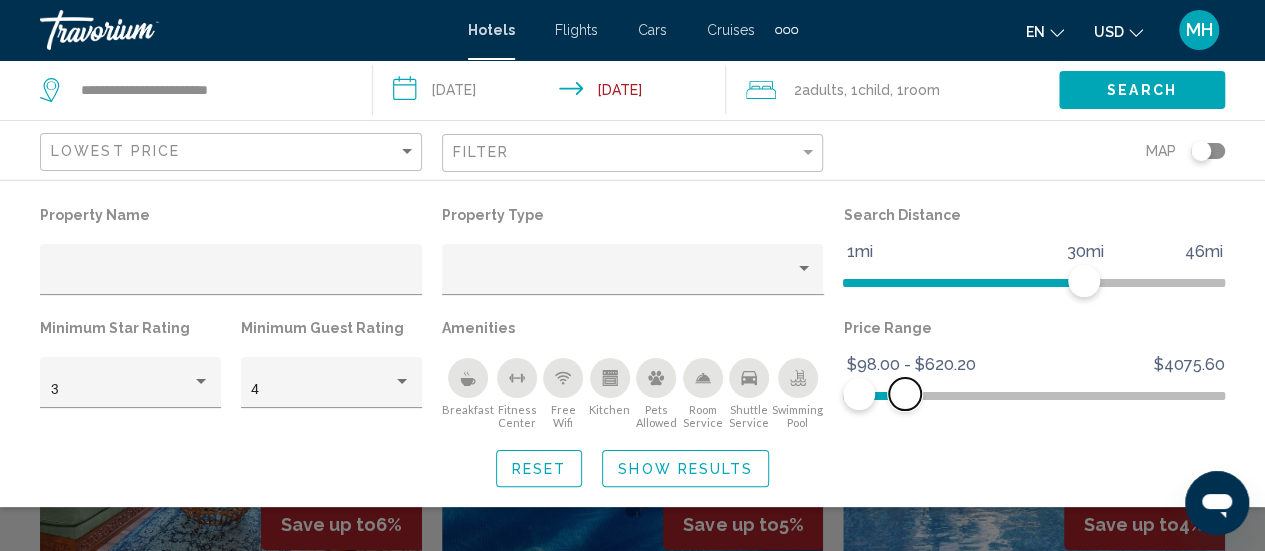 drag, startPoint x: 930, startPoint y: 391, endPoint x: 905, endPoint y: 393, distance: 25.079872 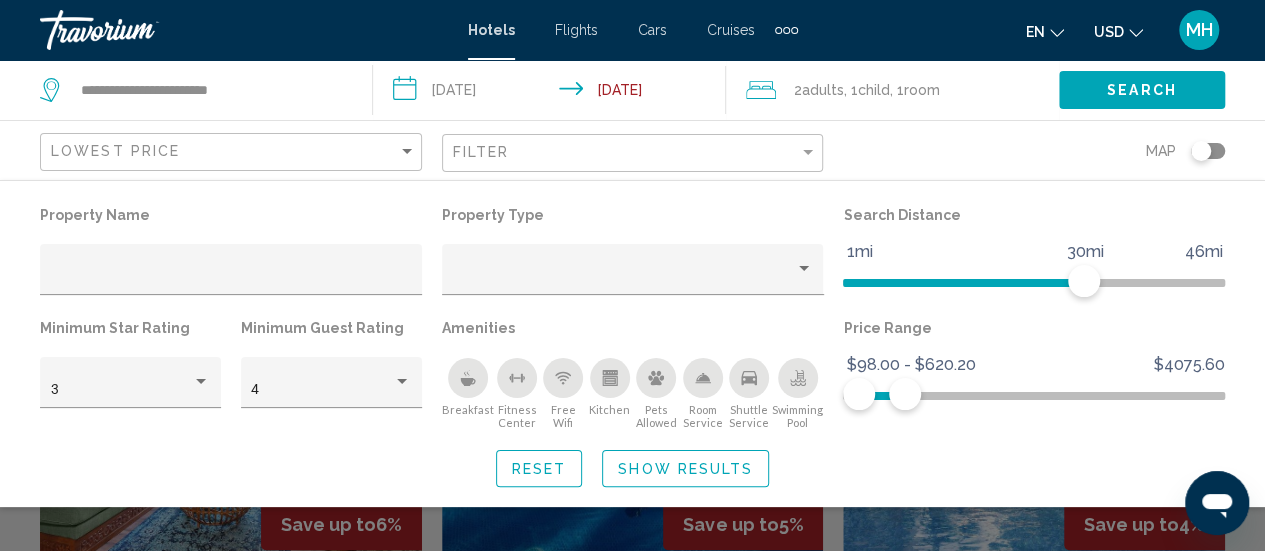 click 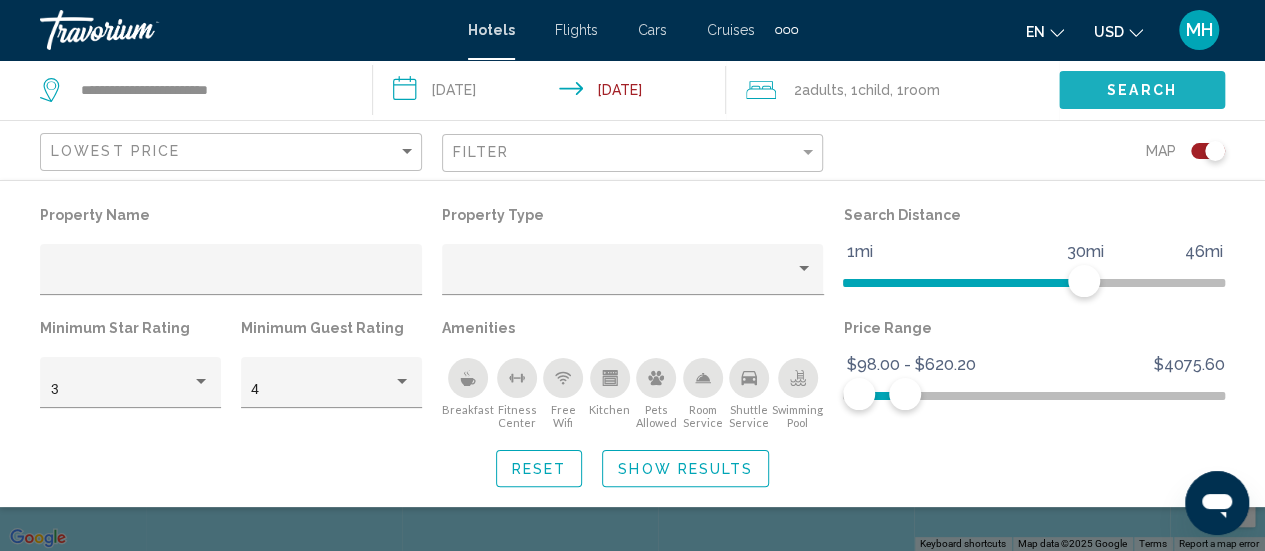 click on "Search" 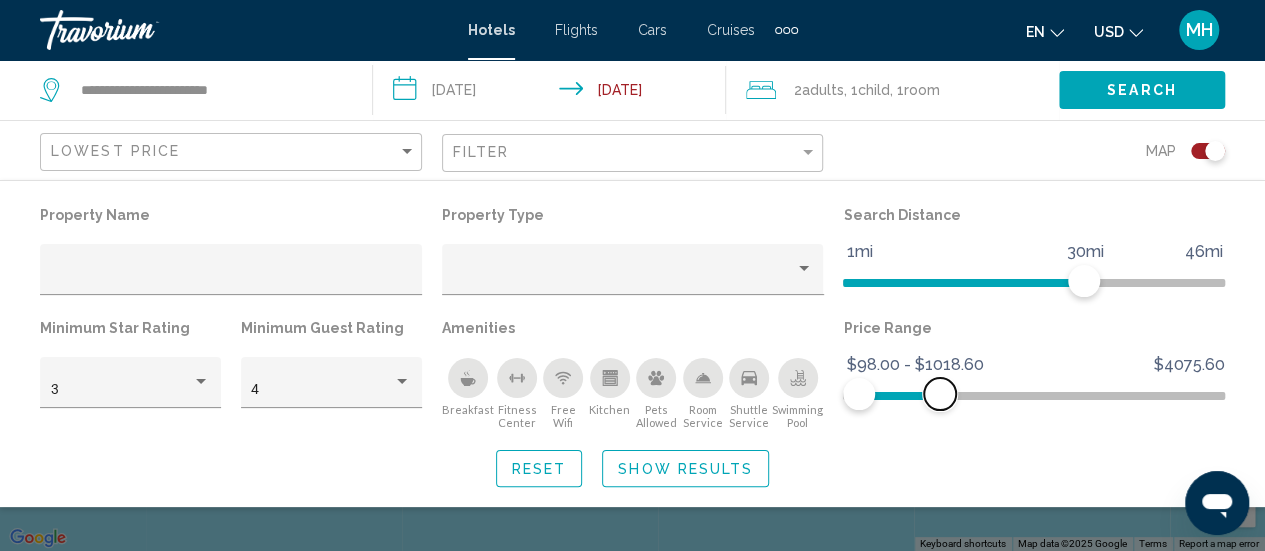 drag, startPoint x: 916, startPoint y: 395, endPoint x: 940, endPoint y: 395, distance: 24 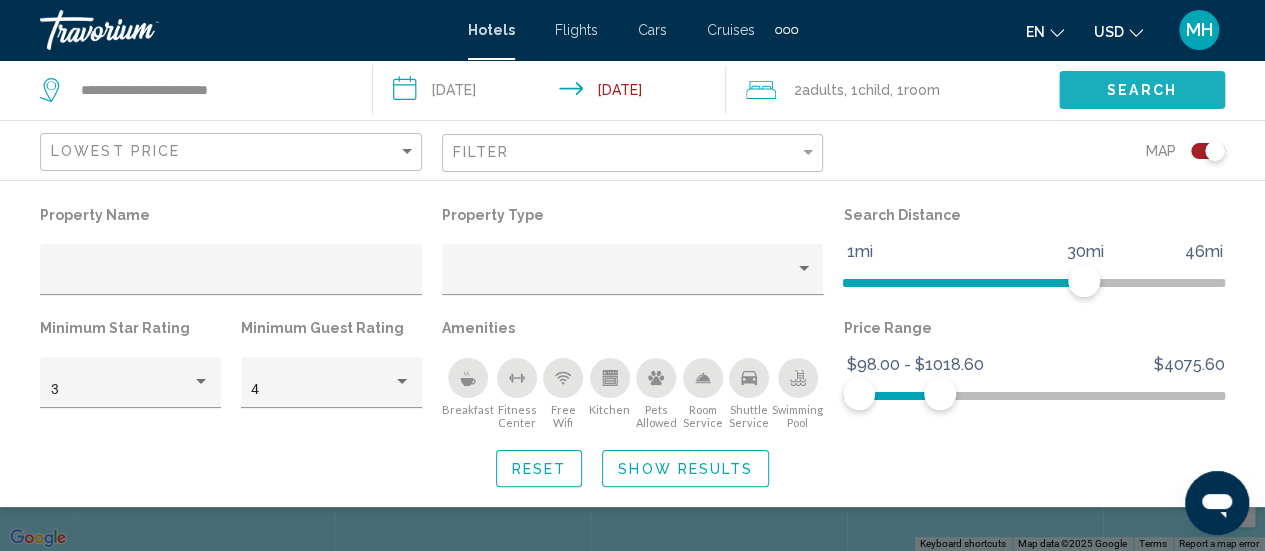 click on "Search" 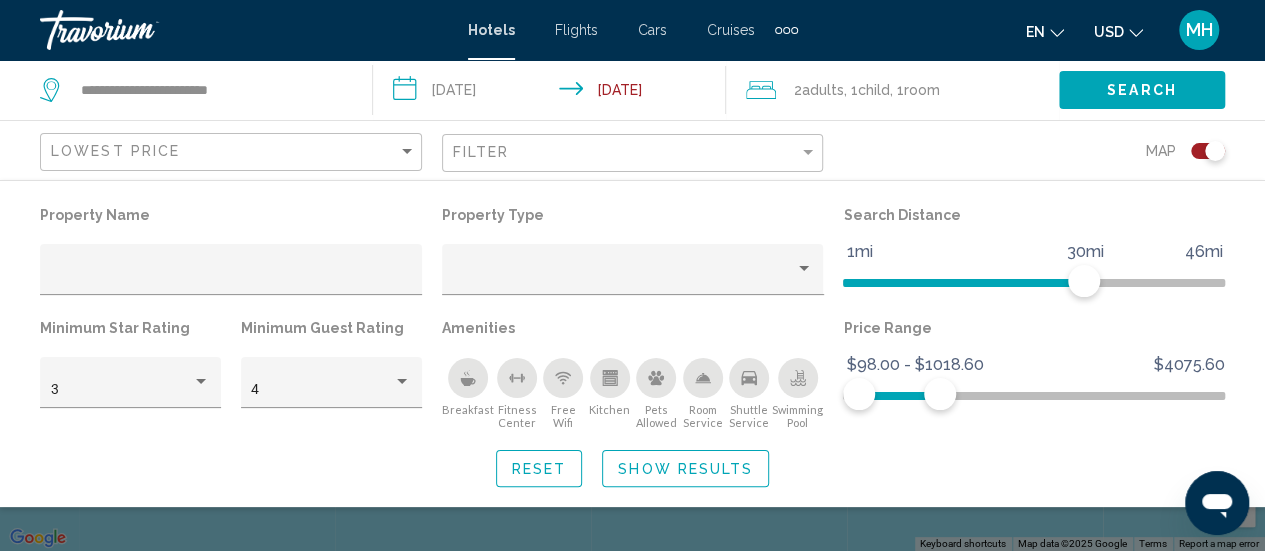 click on "**********" at bounding box center [553, 93] 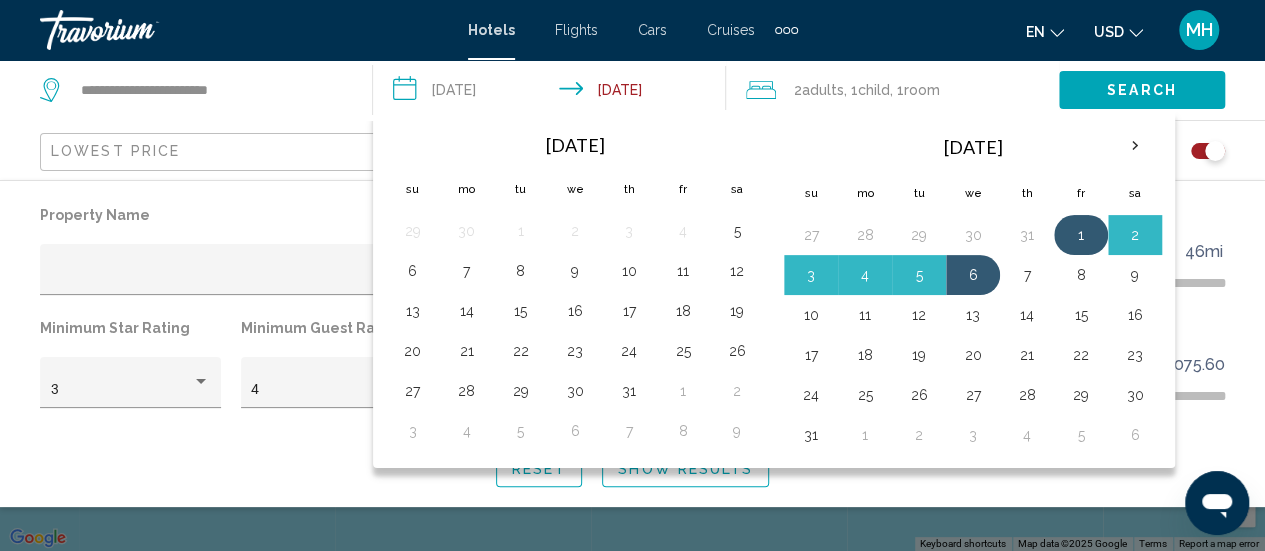 click on "1" at bounding box center [1081, 235] 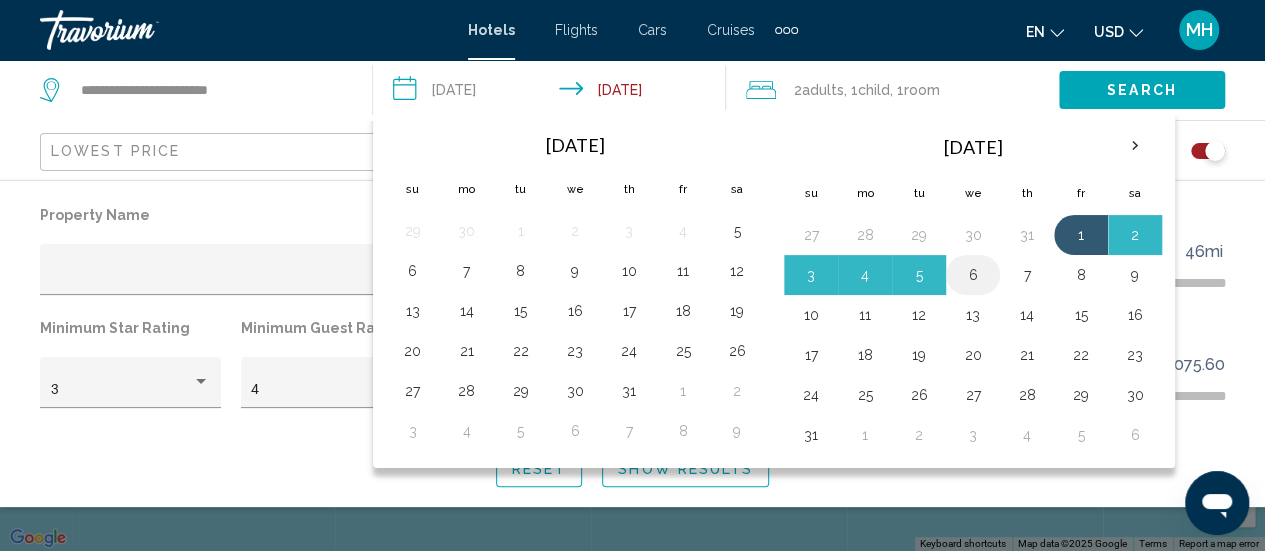 click on "6" at bounding box center [973, 275] 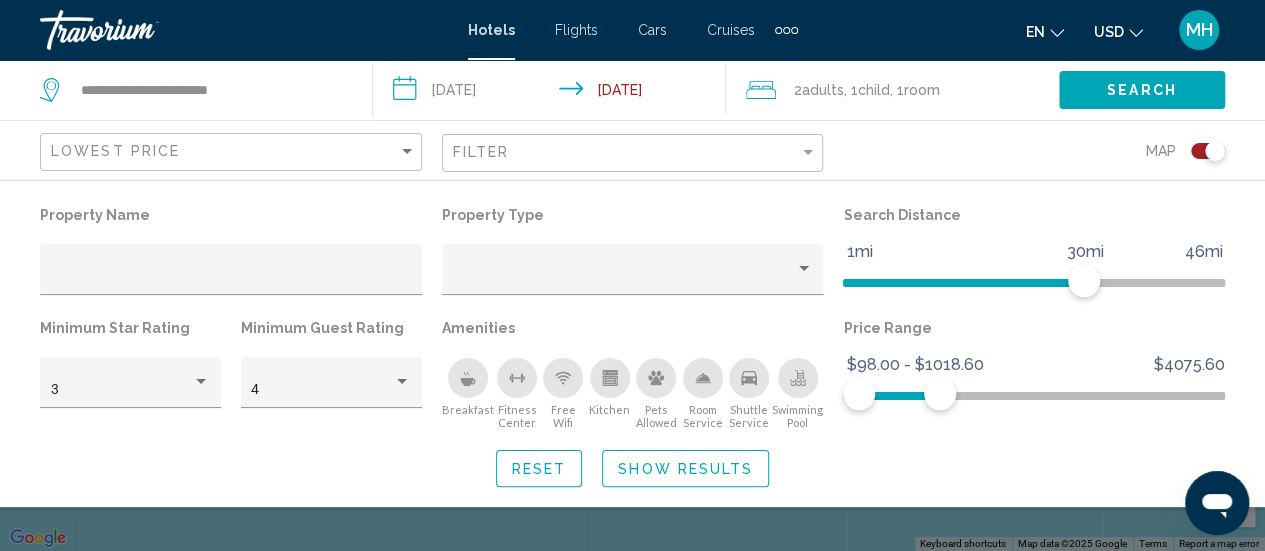 scroll, scrollTop: 180, scrollLeft: 0, axis: vertical 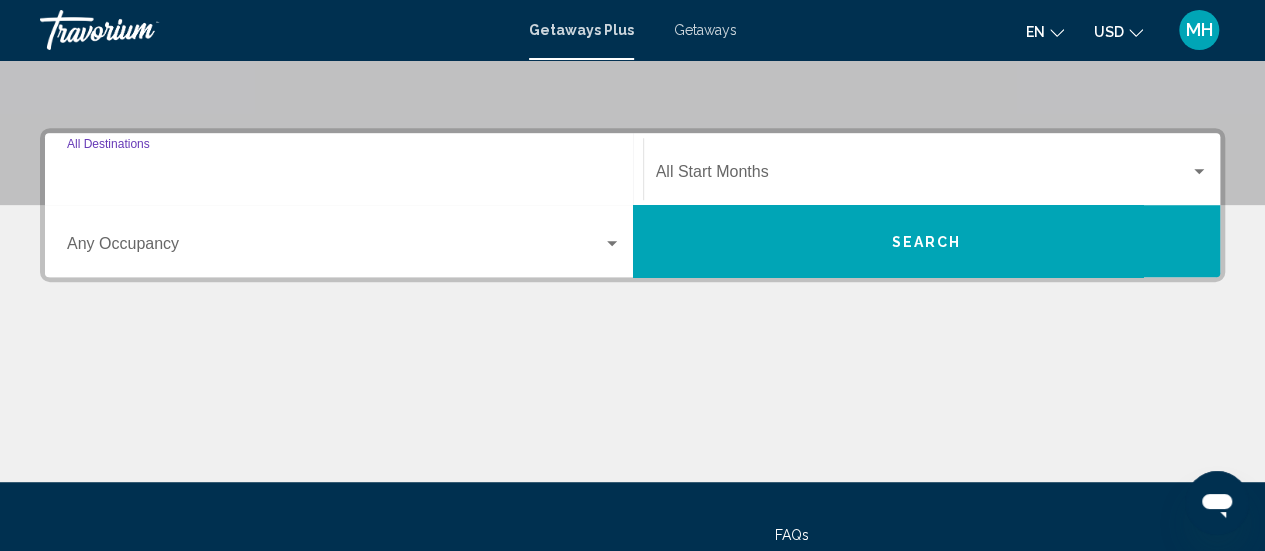 click on "Destination All Destinations" at bounding box center (344, 176) 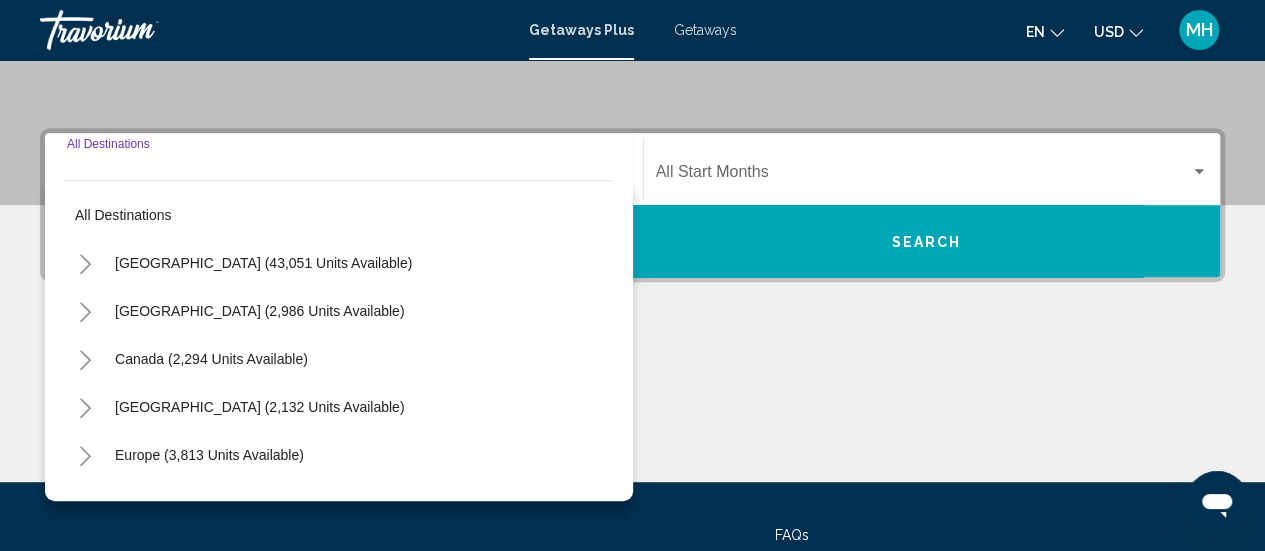 scroll, scrollTop: 458, scrollLeft: 0, axis: vertical 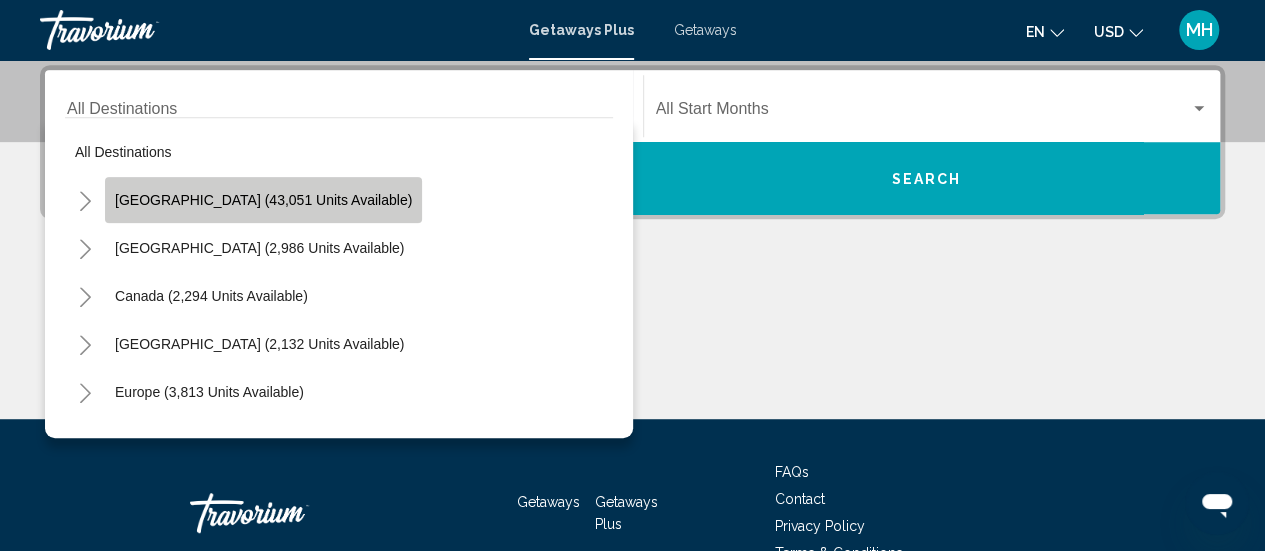 click on "[GEOGRAPHIC_DATA] (43,051 units available)" 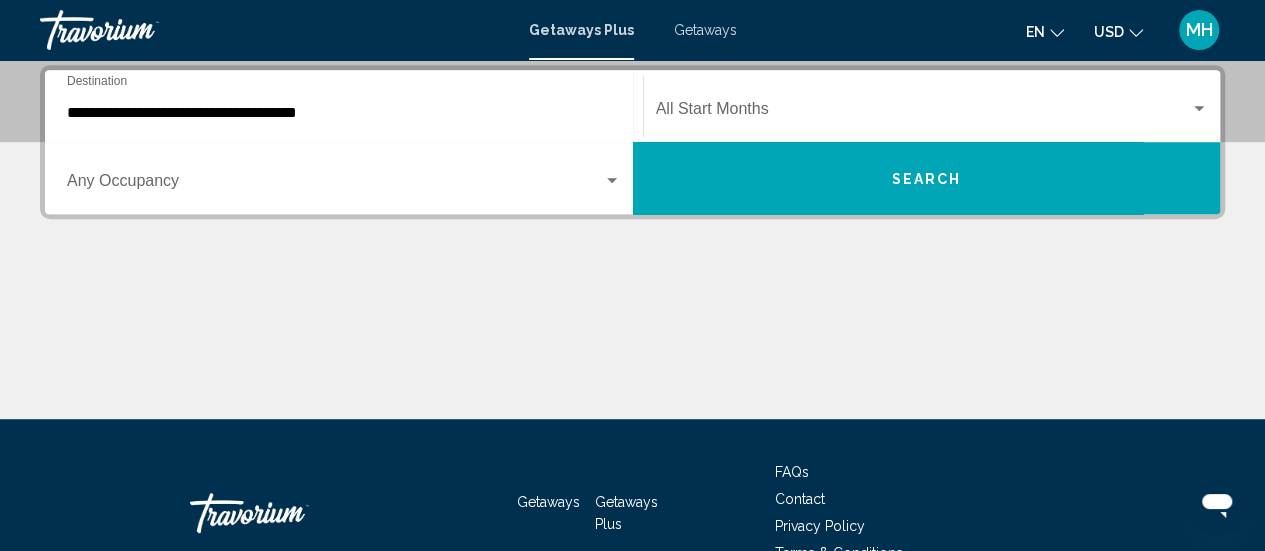 click on "Occupancy Any Occupancy" at bounding box center [344, 178] 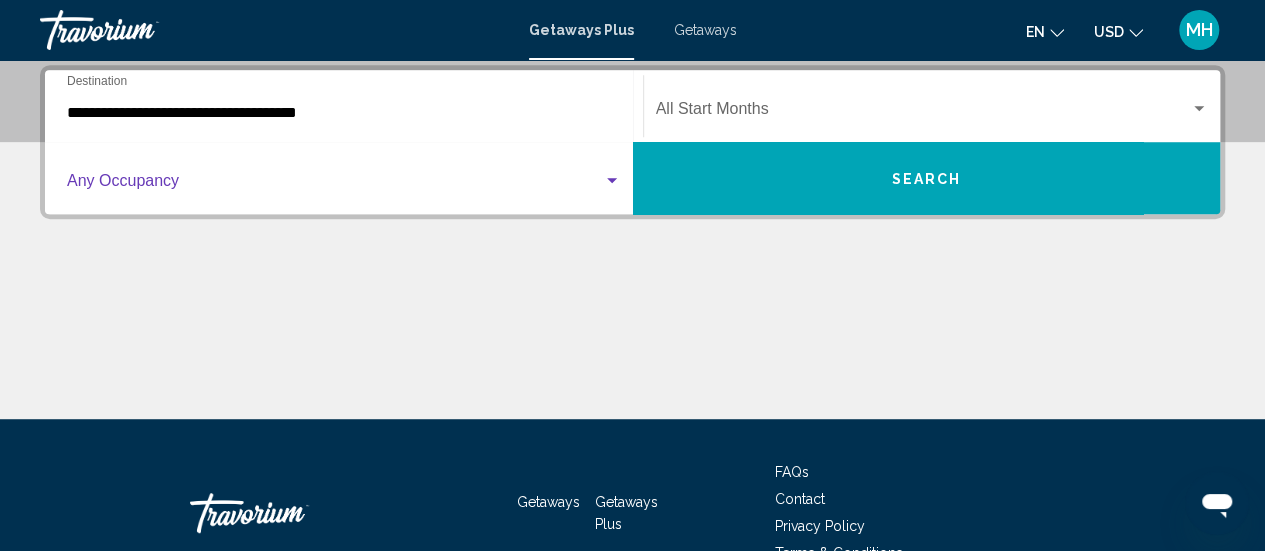click at bounding box center (335, 185) 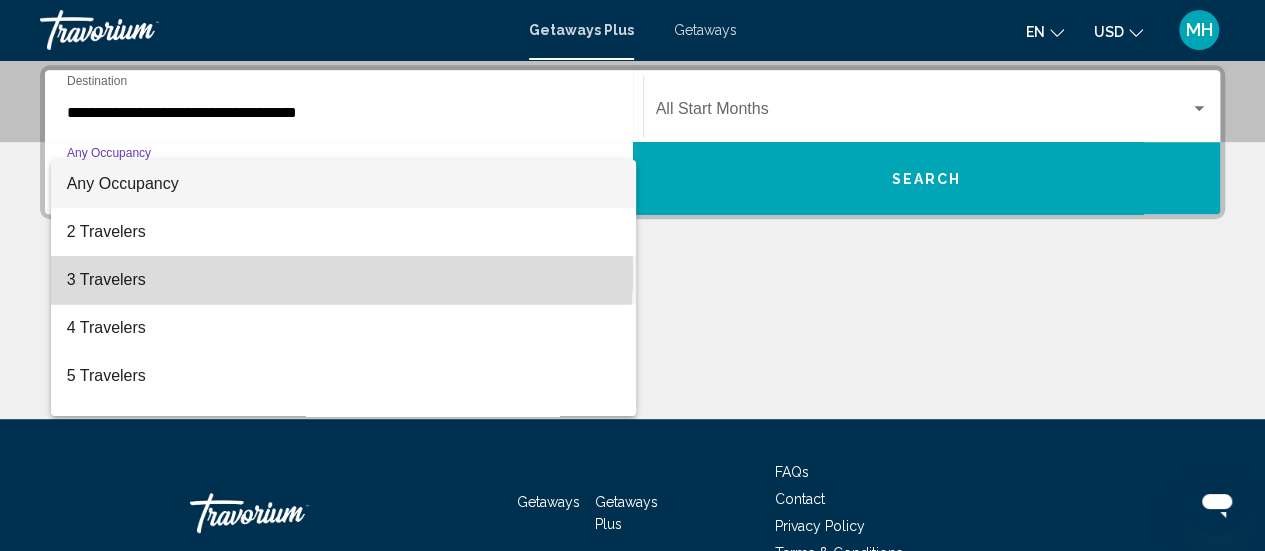 click on "3 Travelers" at bounding box center (344, 280) 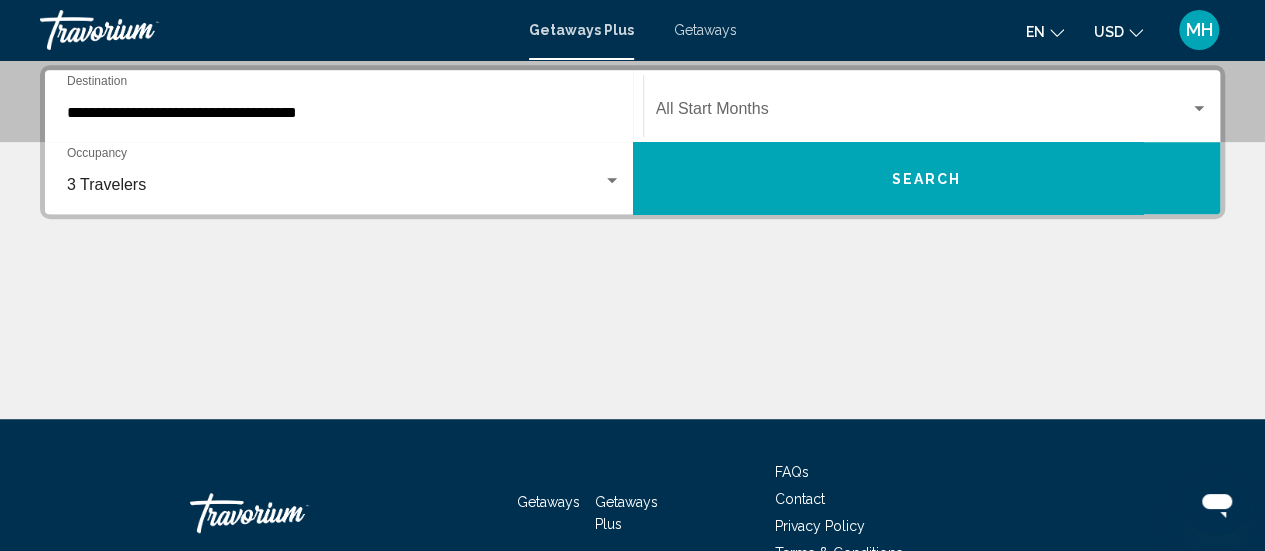 click on "Start Month All Start Months" 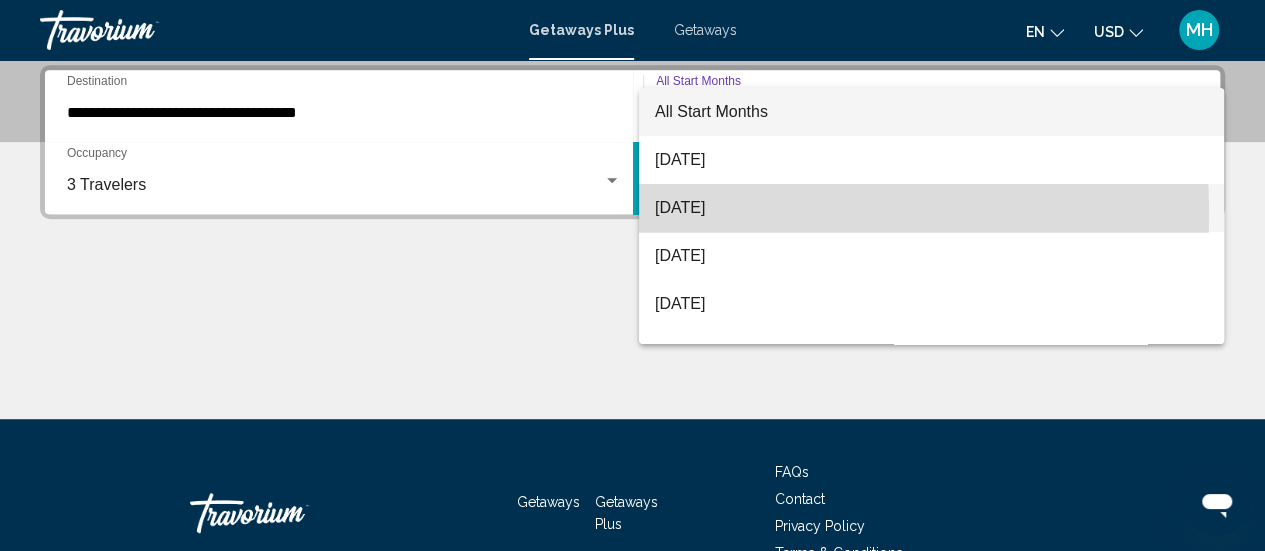 click on "[DATE]" at bounding box center [931, 208] 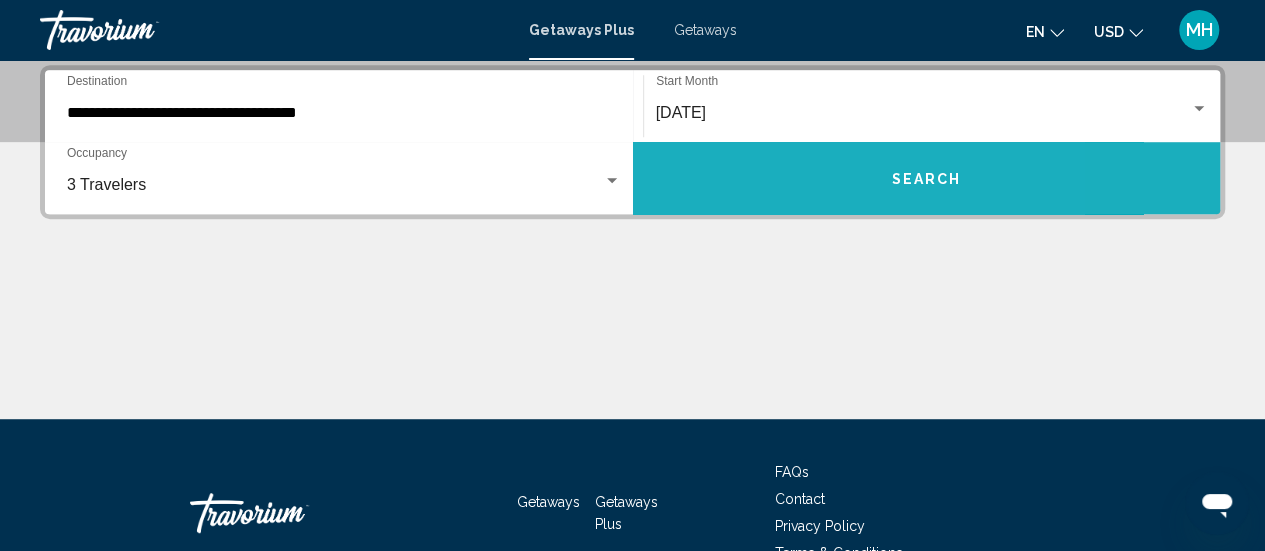 click on "Search" at bounding box center [927, 178] 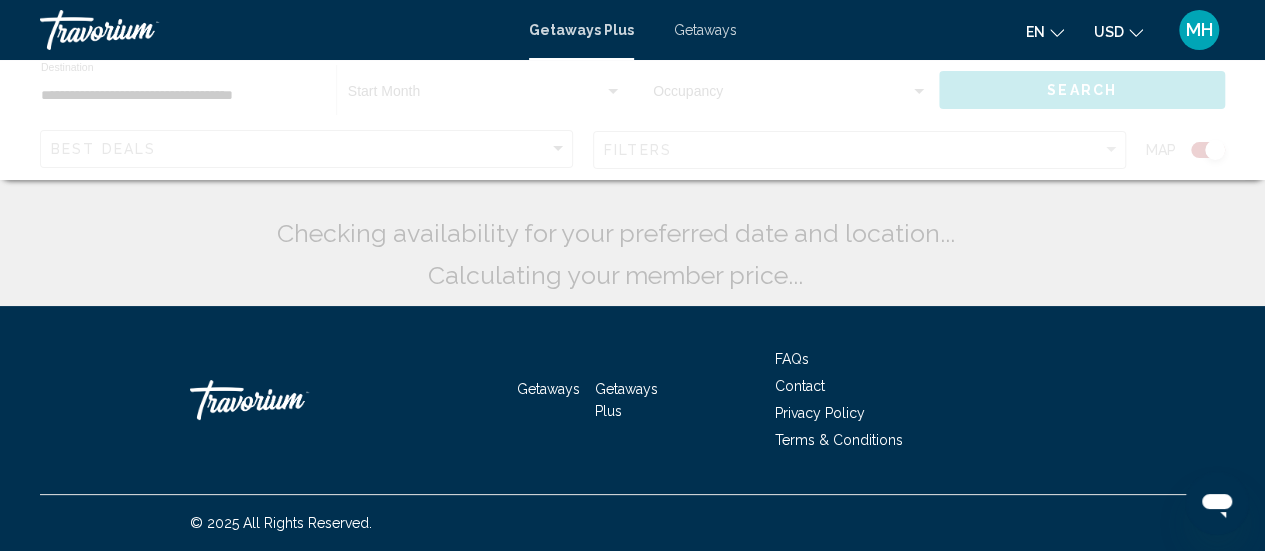 scroll, scrollTop: 0, scrollLeft: 0, axis: both 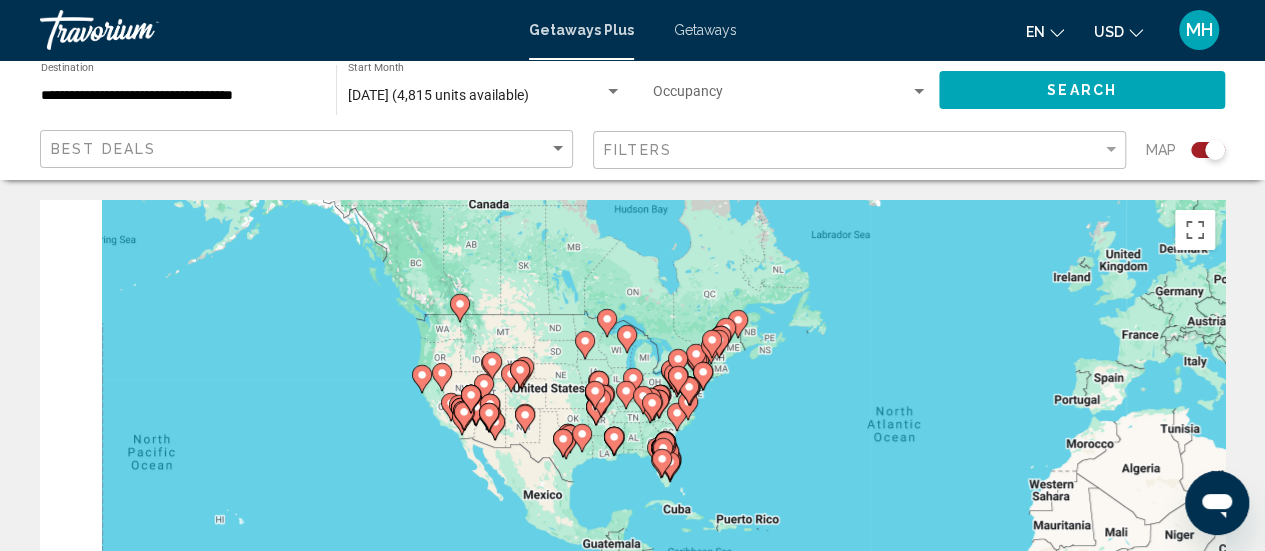 drag, startPoint x: 661, startPoint y: 374, endPoint x: 1063, endPoint y: 301, distance: 408.57434 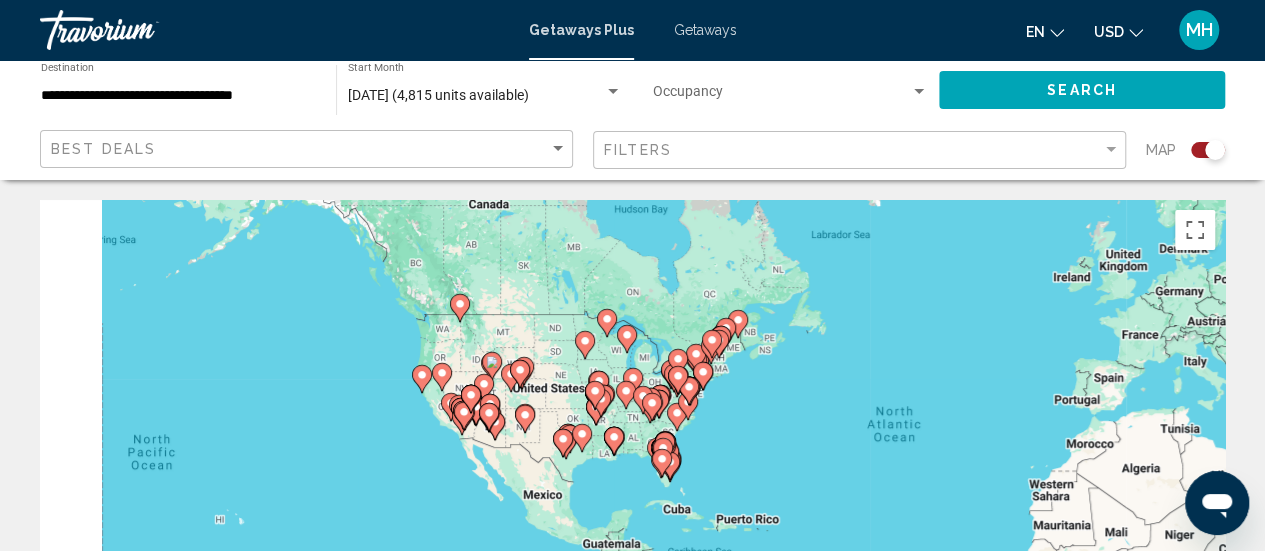 click on "To navigate, press the arrow keys. To activate drag with keyboard, press Alt + Enter. Once in keyboard drag state, use the arrow keys to move the marker. To complete the drag, press the Enter key. To cancel, press Escape." at bounding box center (632, 500) 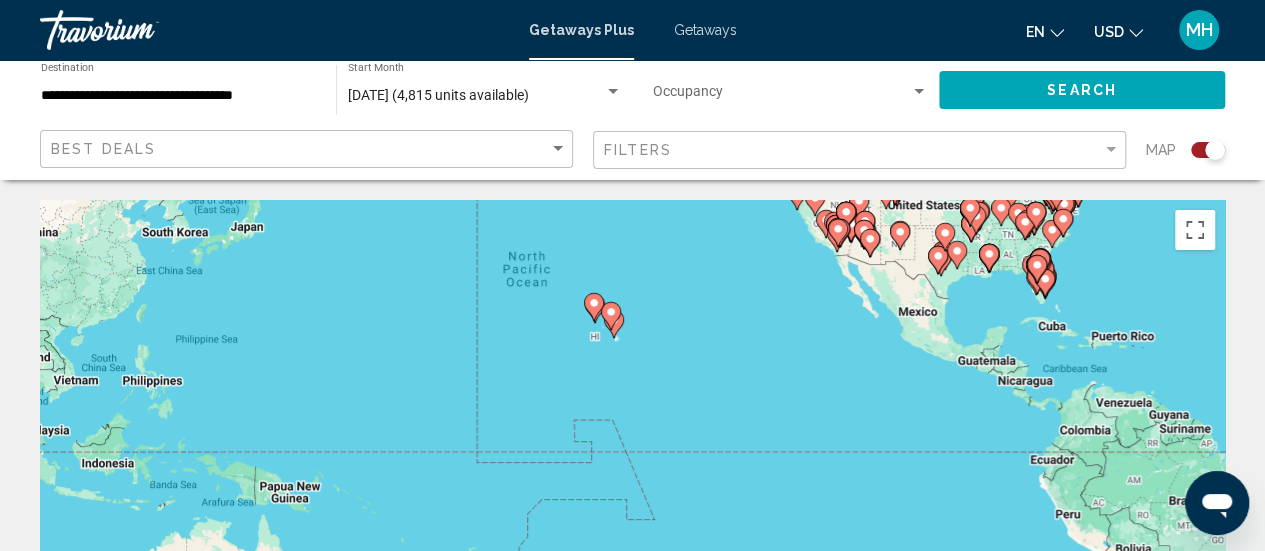 drag, startPoint x: 362, startPoint y: 418, endPoint x: 682, endPoint y: 256, distance: 358.66977 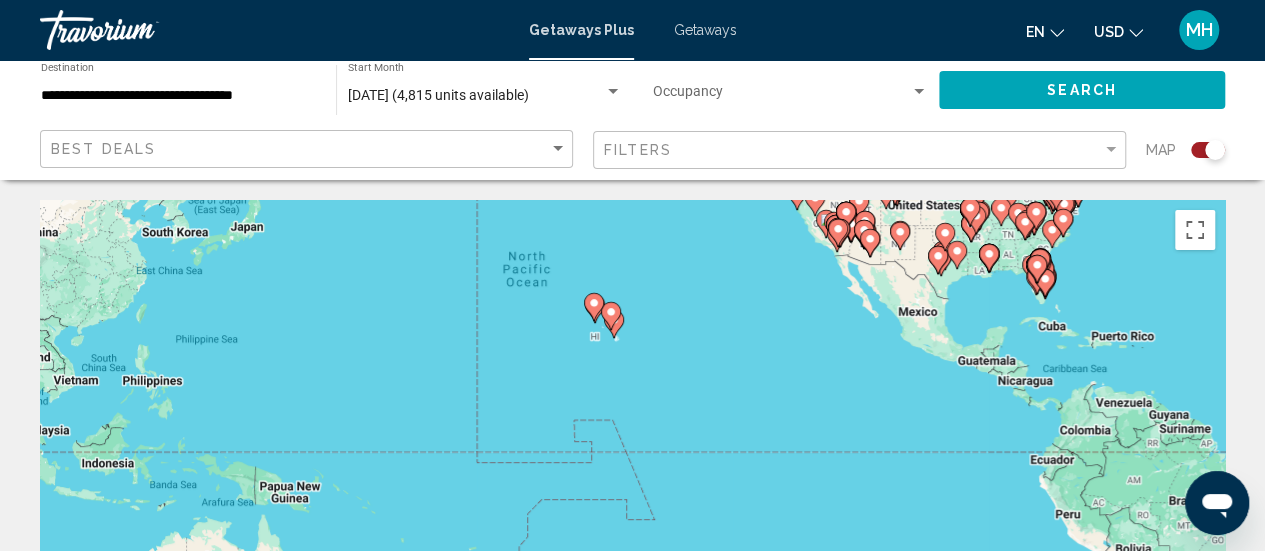 click on "To navigate, press the arrow keys. To activate drag with keyboard, press Alt + Enter. Once in keyboard drag state, use the arrow keys to move the marker. To complete the drag, press the Enter key. To cancel, press Escape." at bounding box center [632, 500] 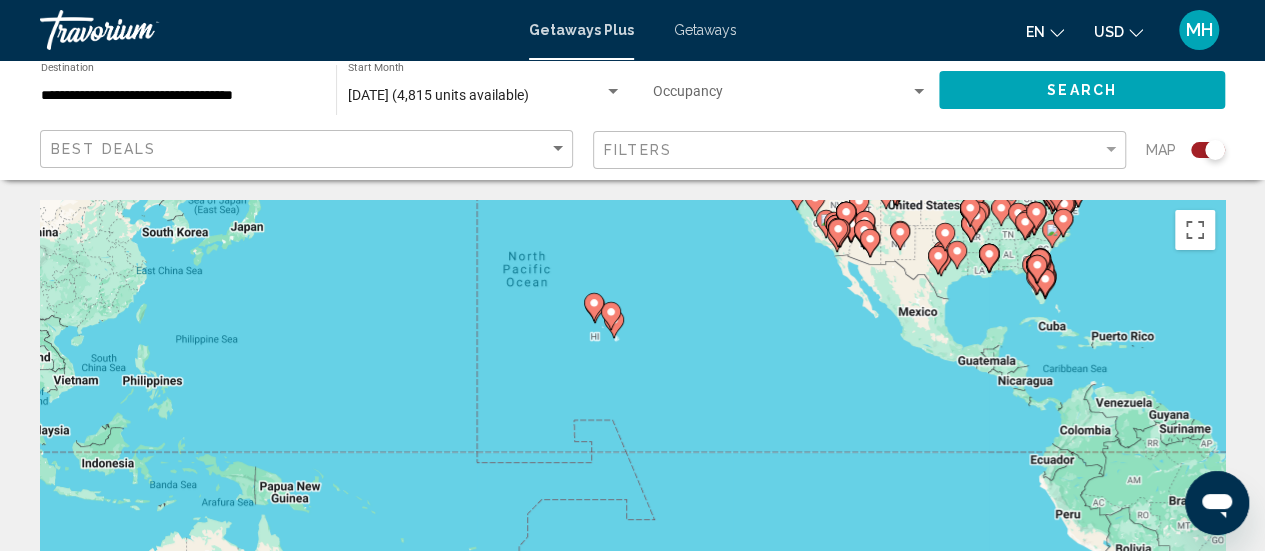 click on "To navigate, press the arrow keys. To activate drag with keyboard, press Alt + Enter. Once in keyboard drag state, use the arrow keys to move the marker. To complete the drag, press the Enter key. To cancel, press Escape." at bounding box center (632, 500) 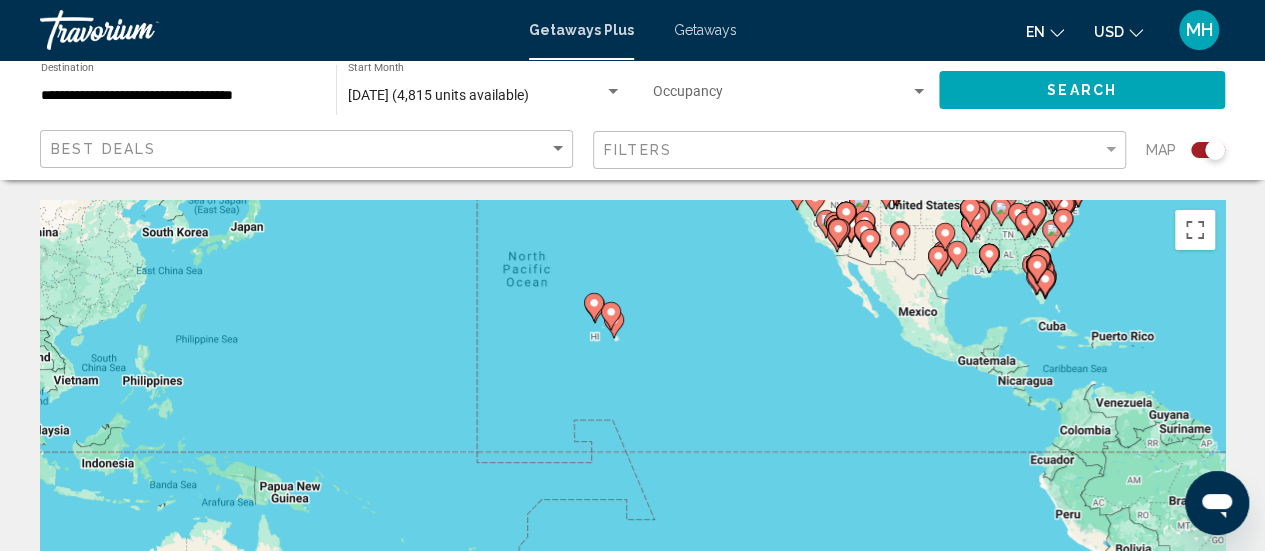 click on "To navigate, press the arrow keys. To activate drag with keyboard, press Alt + Enter. Once in keyboard drag state, use the arrow keys to move the marker. To complete the drag, press the Enter key. To cancel, press Escape." at bounding box center [632, 500] 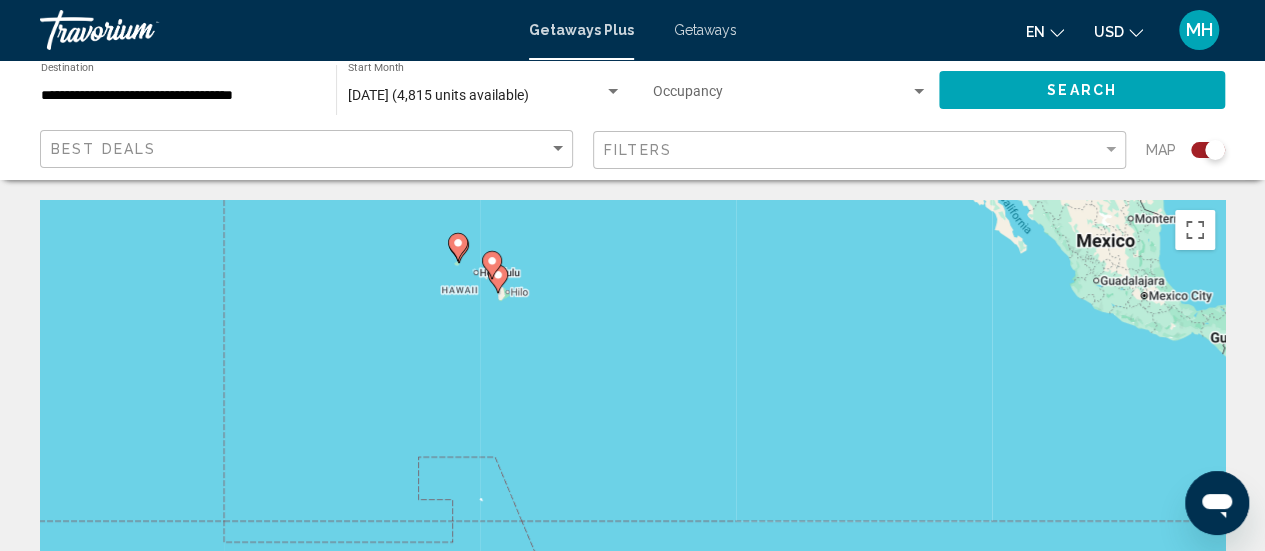 click on "To navigate, press the arrow keys. To activate drag with keyboard, press Alt + Enter. Once in keyboard drag state, use the arrow keys to move the marker. To complete the drag, press the Enter key. To cancel, press Escape." at bounding box center [632, 500] 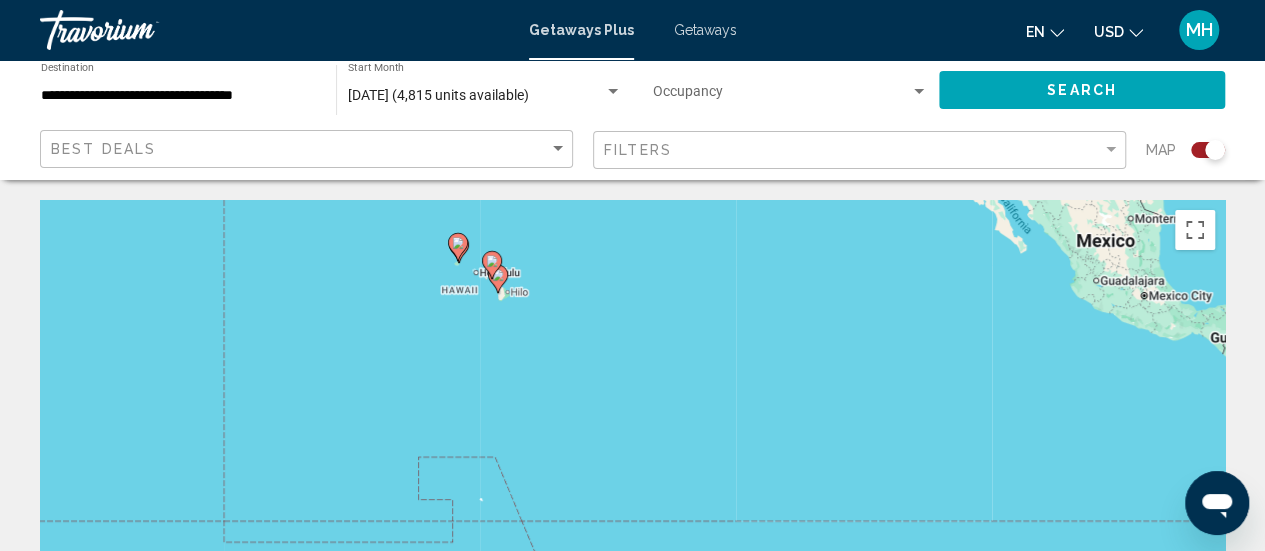 click on "To navigate, press the arrow keys. To activate drag with keyboard, press Alt + Enter. Once in keyboard drag state, use the arrow keys to move the marker. To complete the drag, press the Enter key. To cancel, press Escape." at bounding box center [632, 500] 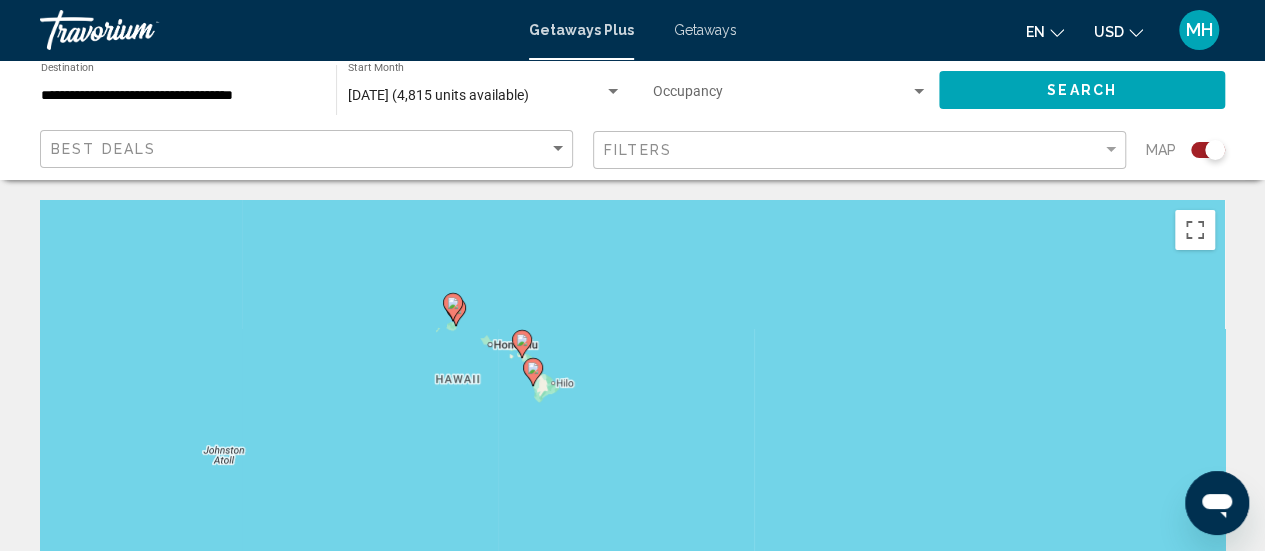 drag, startPoint x: 422, startPoint y: 279, endPoint x: 547, endPoint y: 421, distance: 189.17981 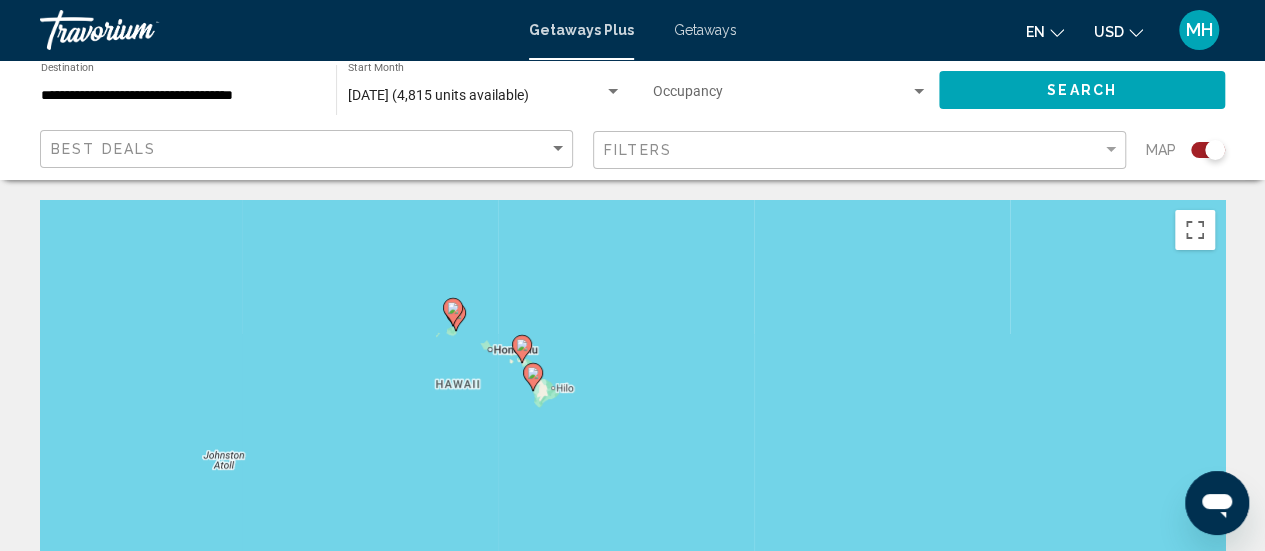click on "To navigate, press the arrow keys. To activate drag with keyboard, press Alt + Enter. Once in keyboard drag state, use the arrow keys to move the marker. To complete the drag, press the Enter key. To cancel, press Escape." at bounding box center (632, 500) 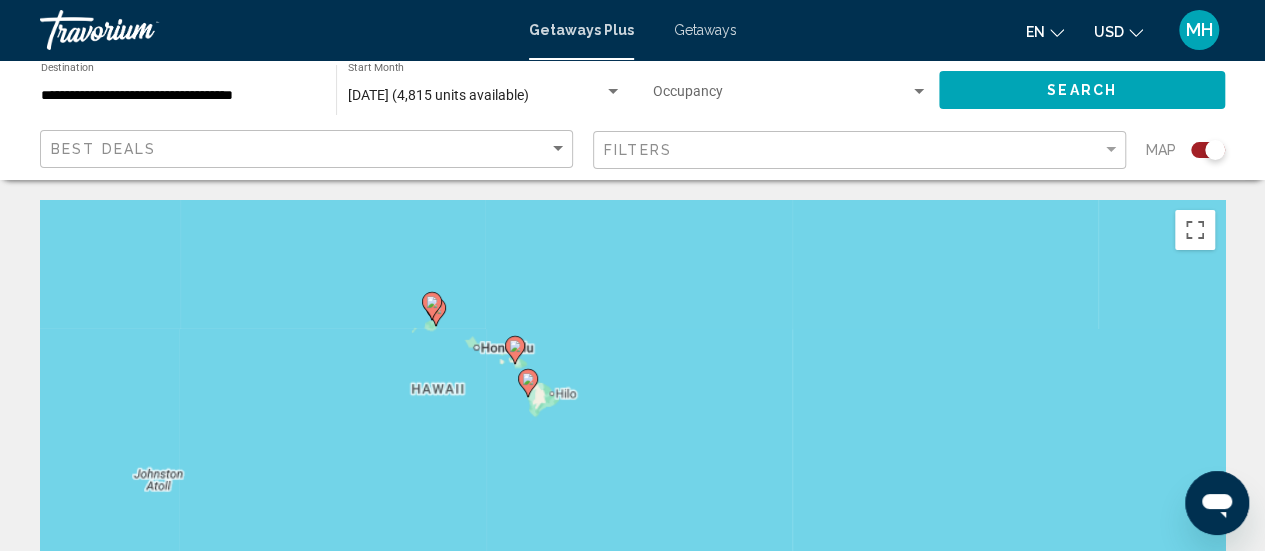 click on "To navigate, press the arrow keys. To activate drag with keyboard, press Alt + Enter. Once in keyboard drag state, use the arrow keys to move the marker. To complete the drag, press the Enter key. To cancel, press Escape." at bounding box center (632, 500) 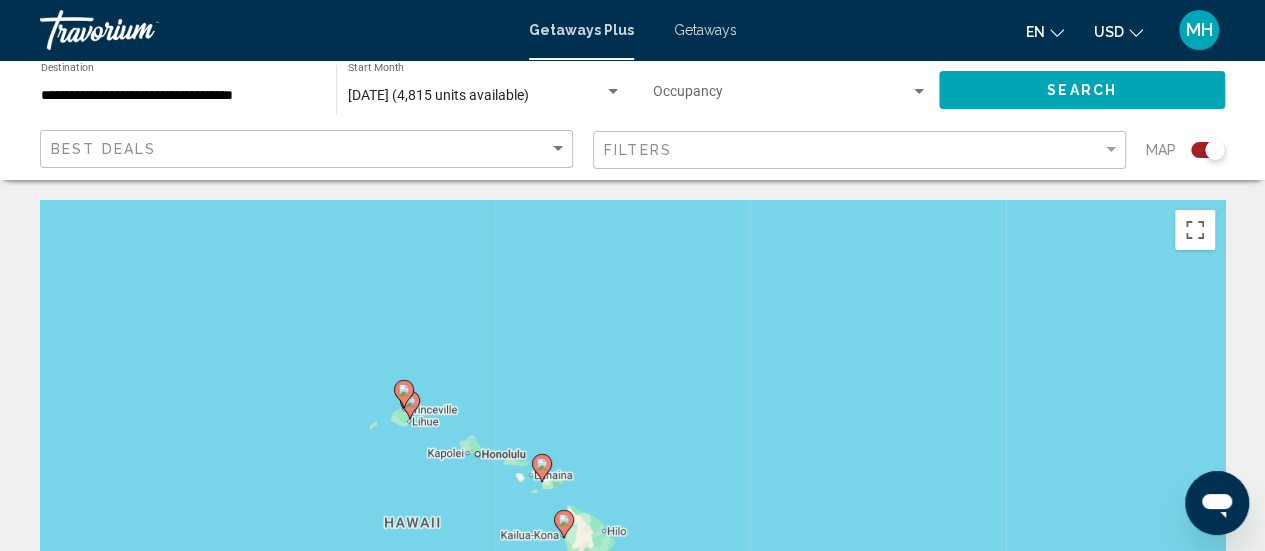 drag, startPoint x: 299, startPoint y: 318, endPoint x: 363, endPoint y: 437, distance: 135.11847 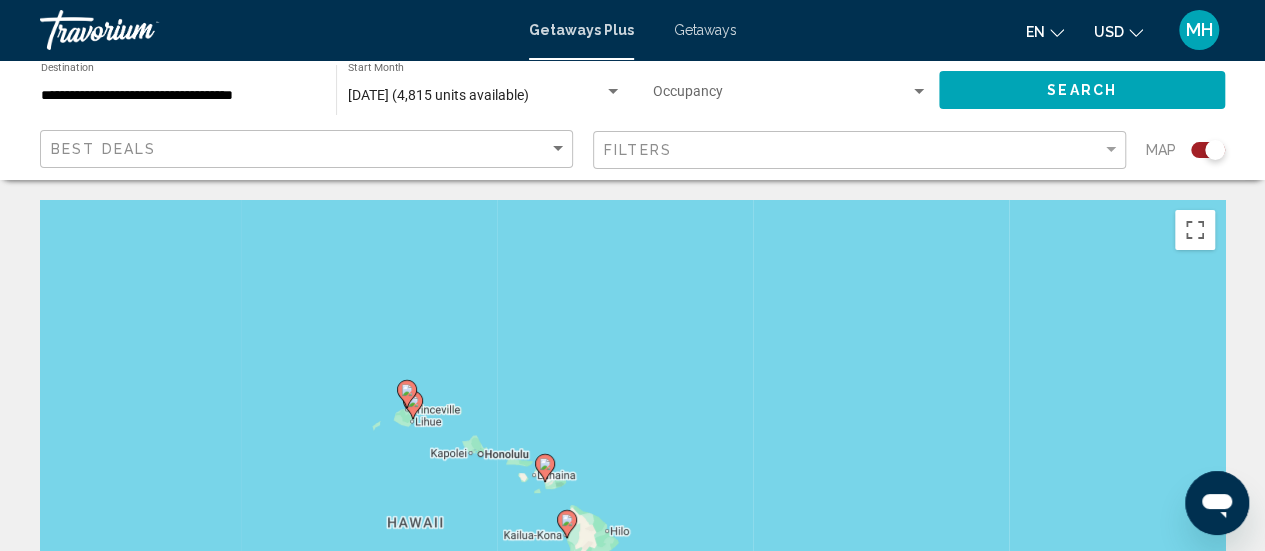 click on "To navigate, press the arrow keys. To activate drag with keyboard, press Alt + Enter. Once in keyboard drag state, use the arrow keys to move the marker. To complete the drag, press the Enter key. To cancel, press Escape." at bounding box center (632, 500) 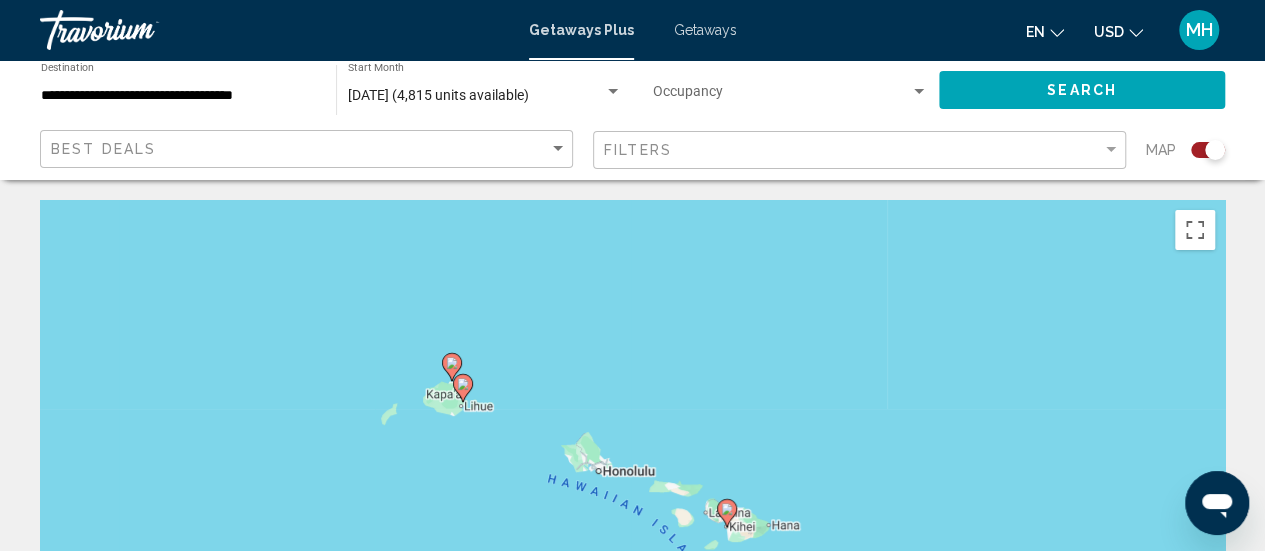 click on "To navigate, press the arrow keys. To activate drag with keyboard, press Alt + Enter. Once in keyboard drag state, use the arrow keys to move the marker. To complete the drag, press the Enter key. To cancel, press Escape." at bounding box center (632, 500) 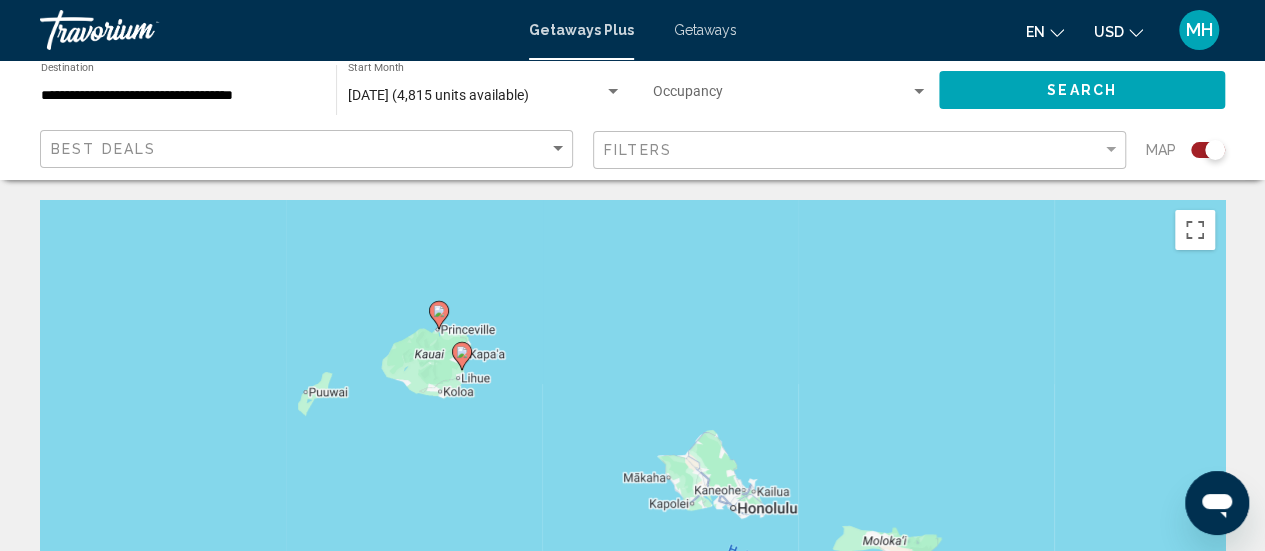 click on "To navigate, press the arrow keys. To activate drag with keyboard, press Alt + Enter. Once in keyboard drag state, use the arrow keys to move the marker. To complete the drag, press the Enter key. To cancel, press Escape." at bounding box center (632, 500) 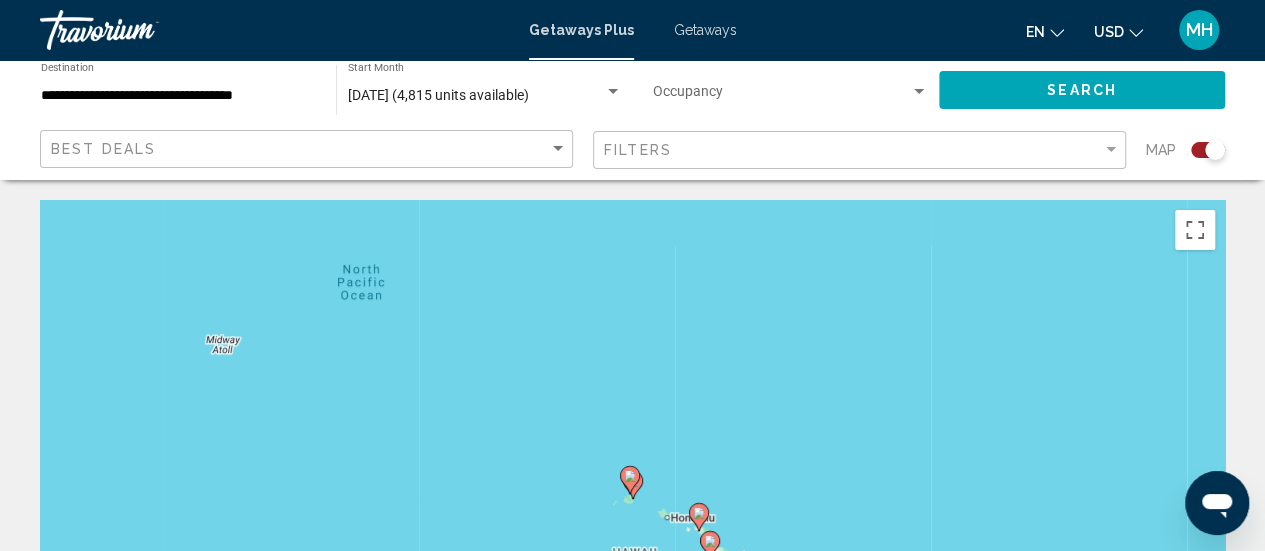 click 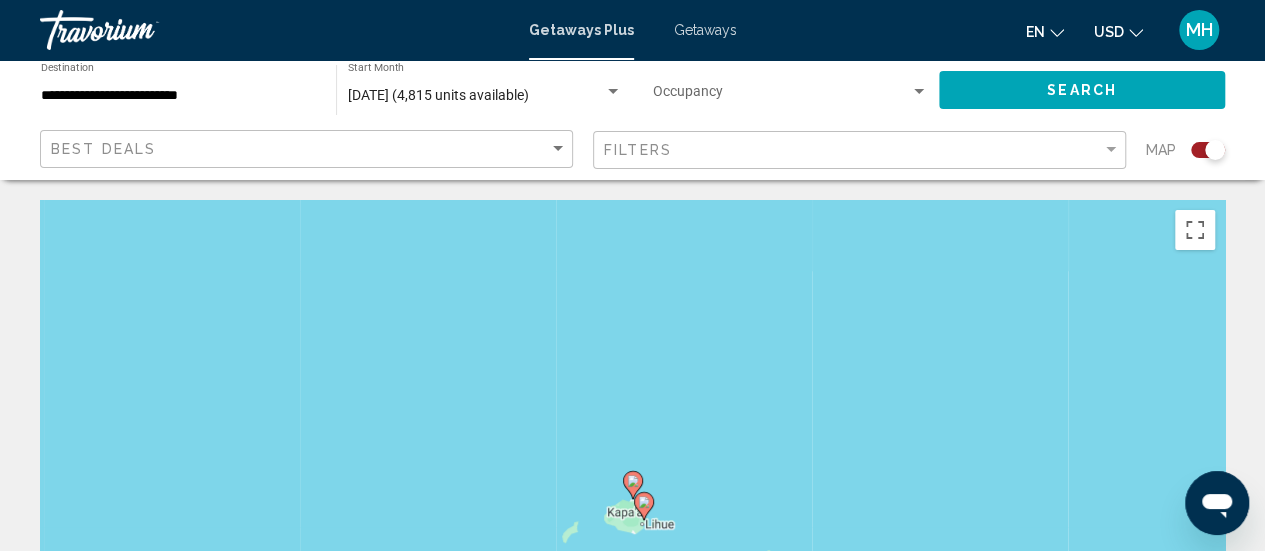 click at bounding box center [633, 485] 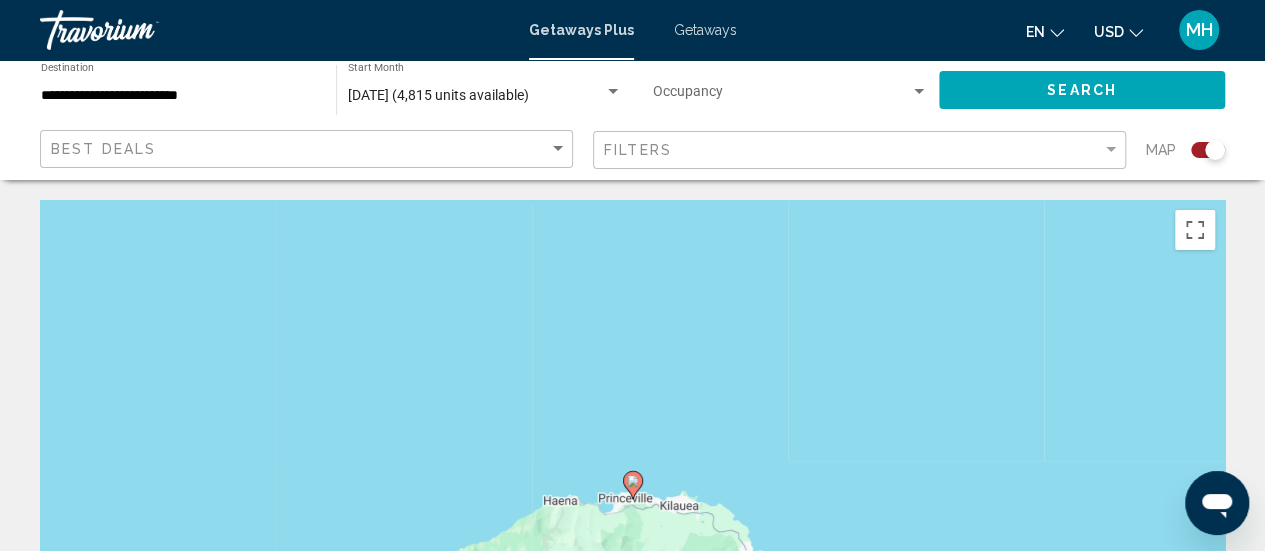 click 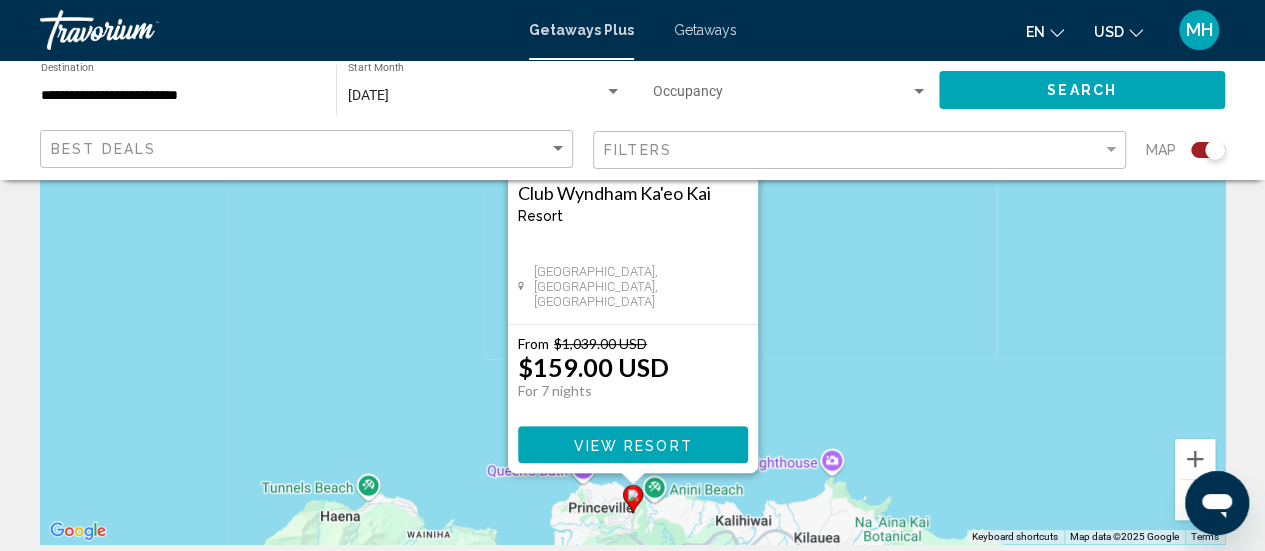 scroll, scrollTop: 253, scrollLeft: 0, axis: vertical 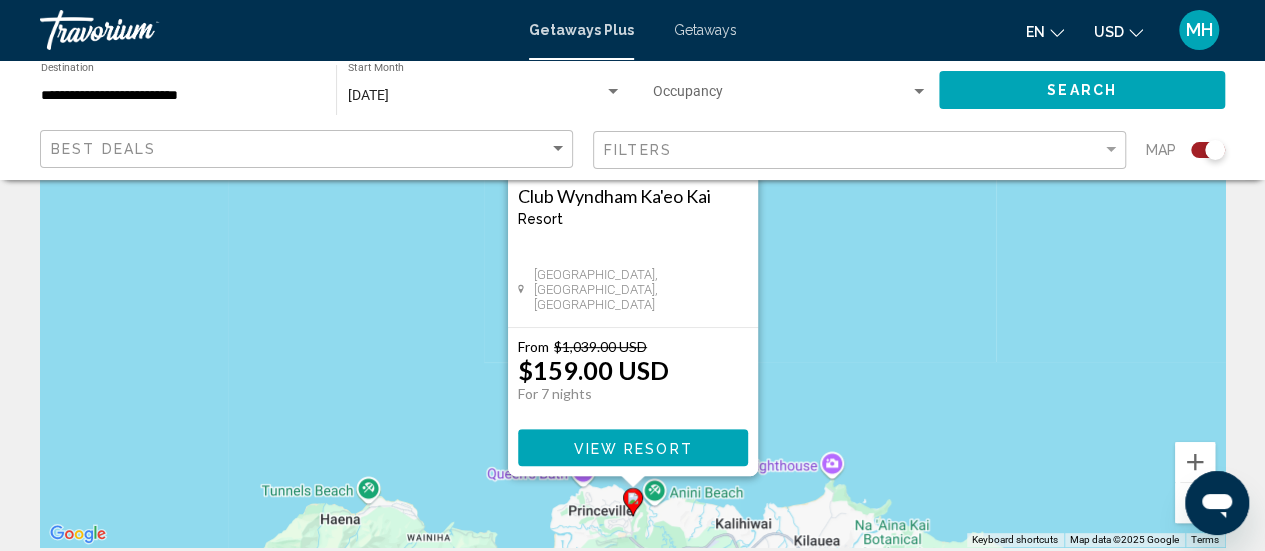 click at bounding box center [1195, 503] 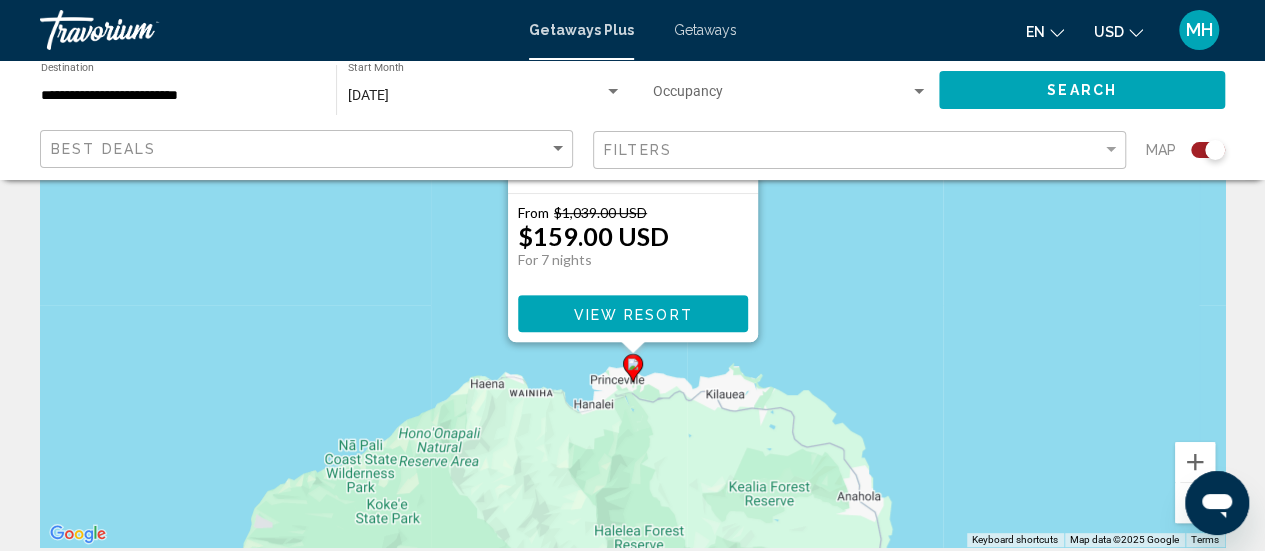 click at bounding box center [1195, 503] 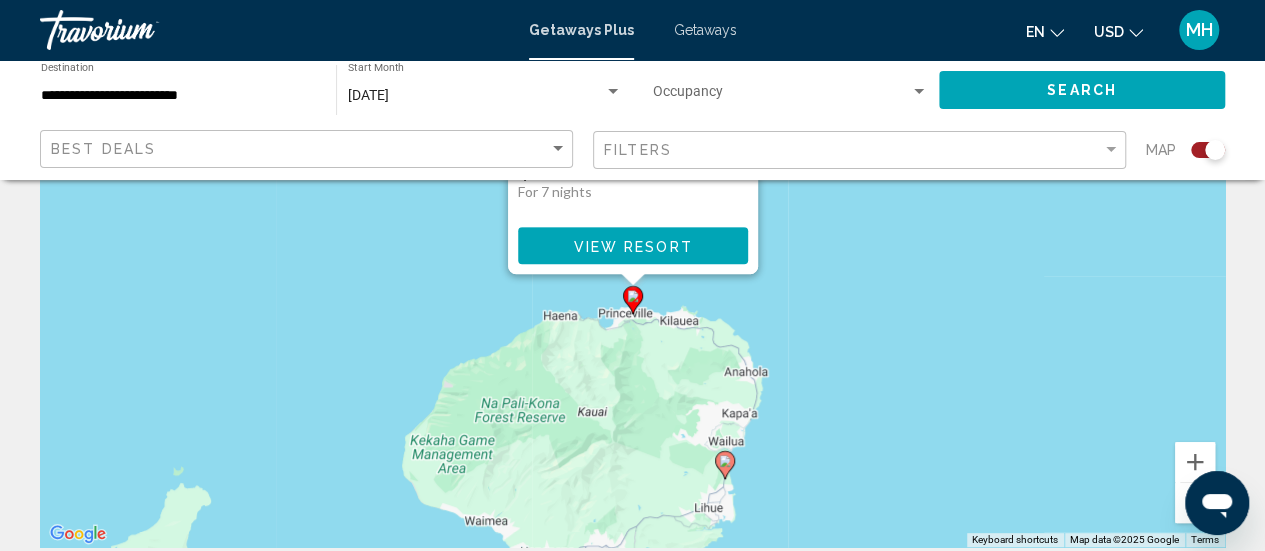 click at bounding box center [1195, 503] 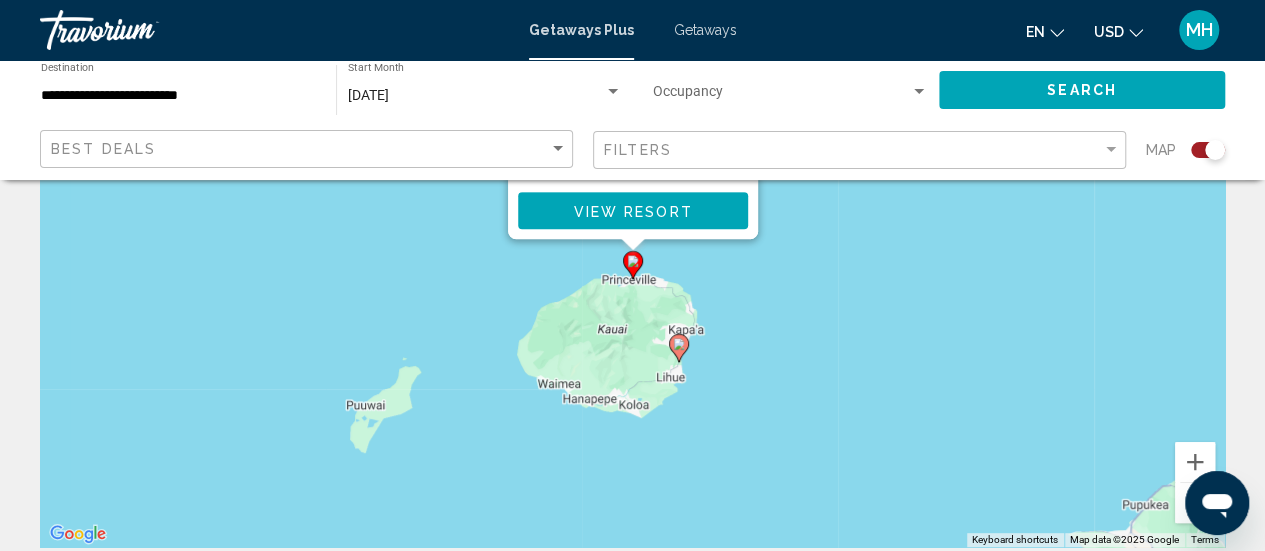 click at bounding box center (1195, 503) 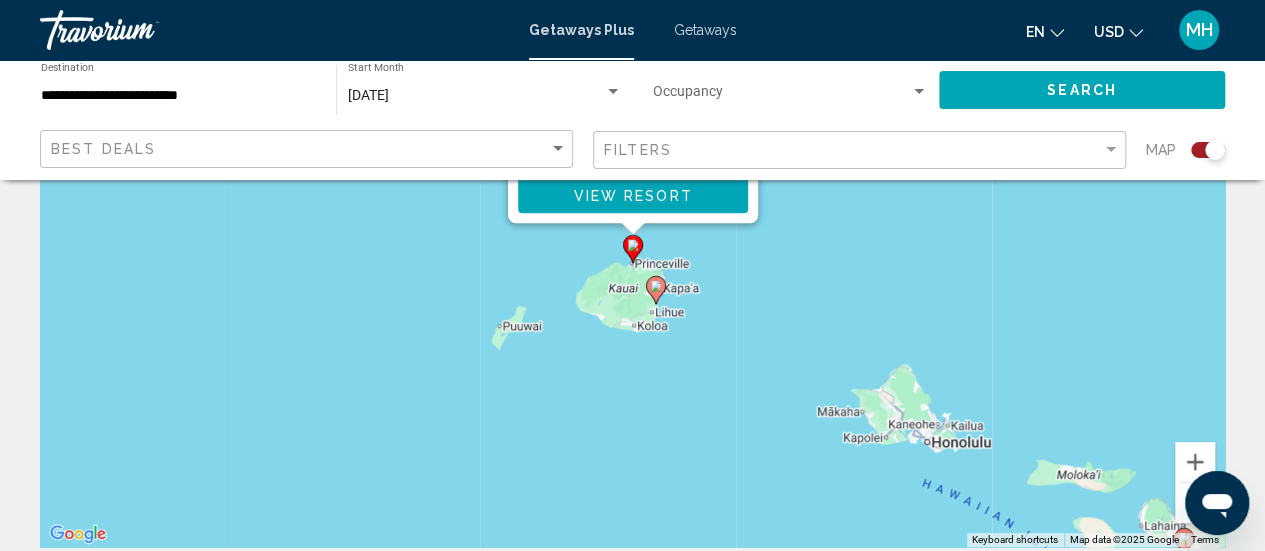click at bounding box center (1195, 503) 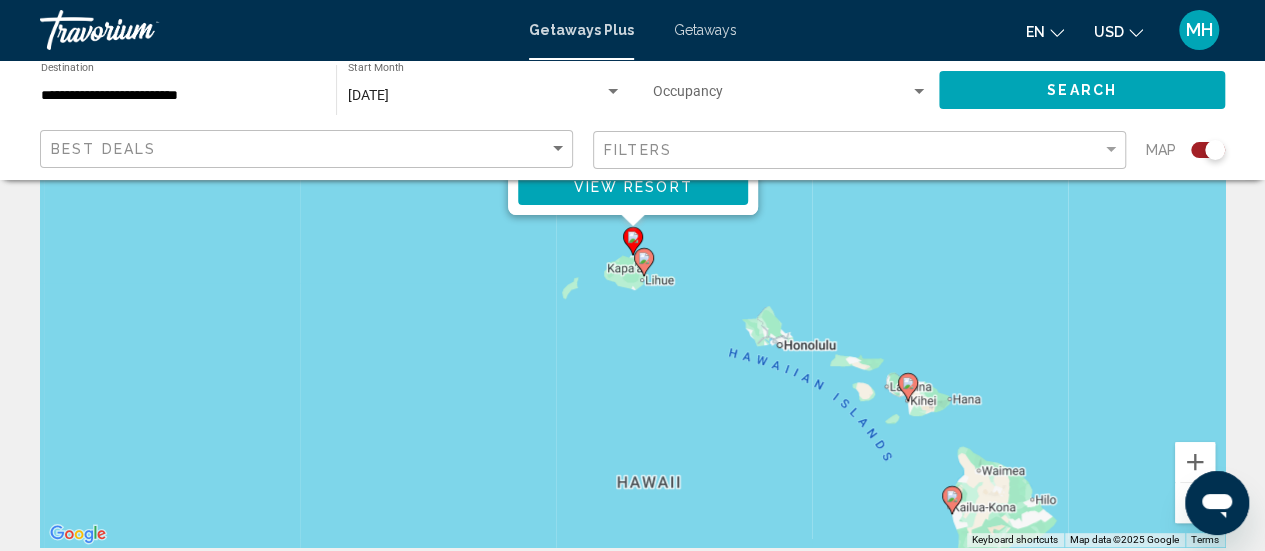click 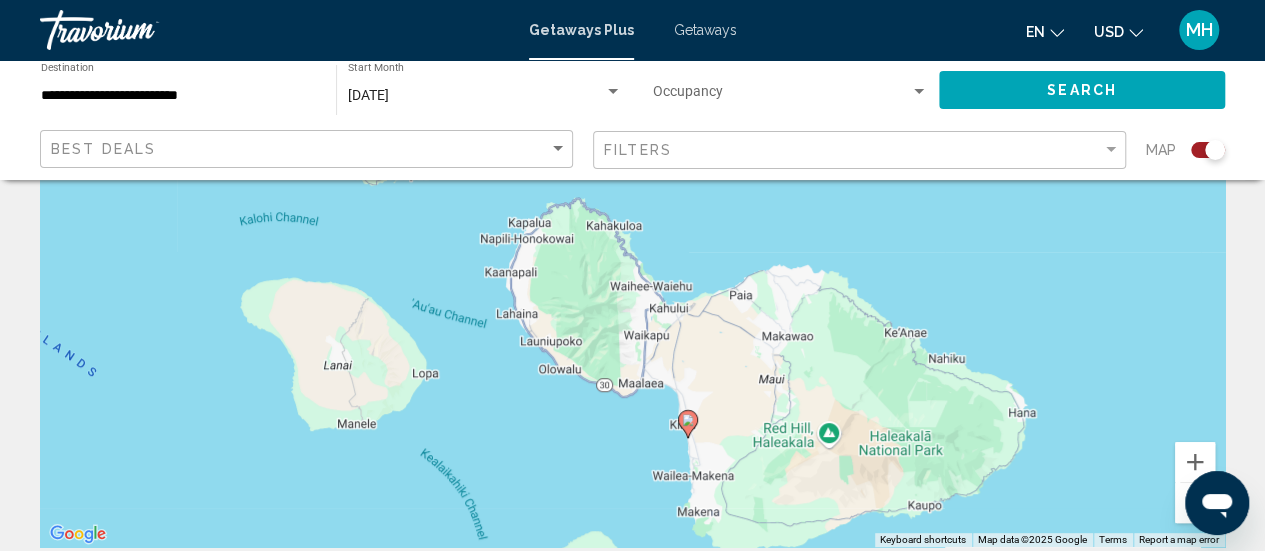 drag, startPoint x: 673, startPoint y: 316, endPoint x: 729, endPoint y: 525, distance: 216.37236 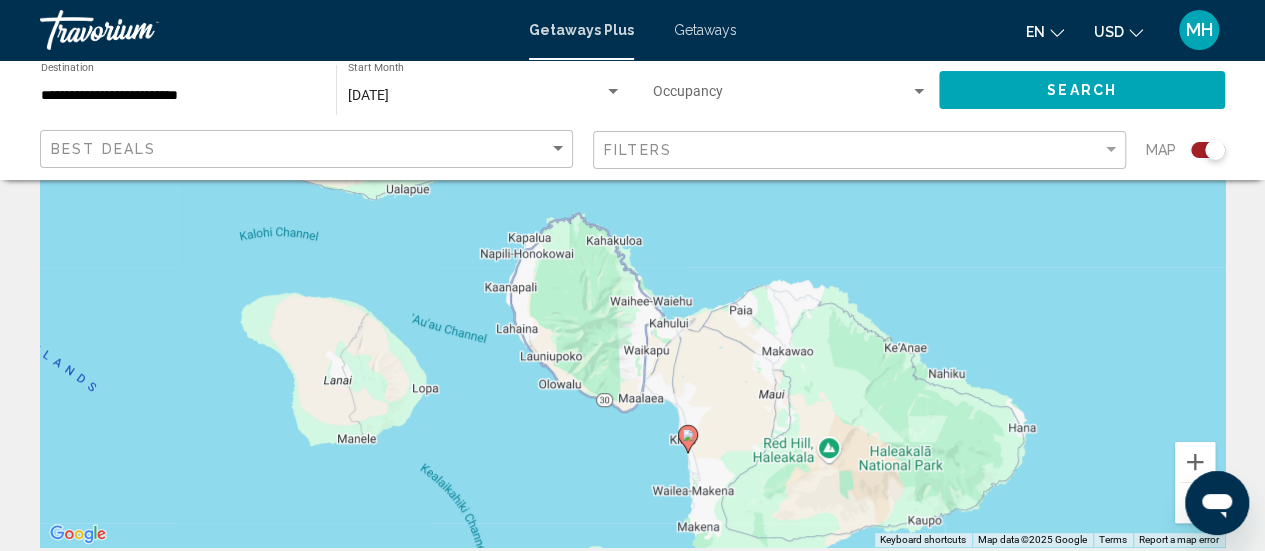 click 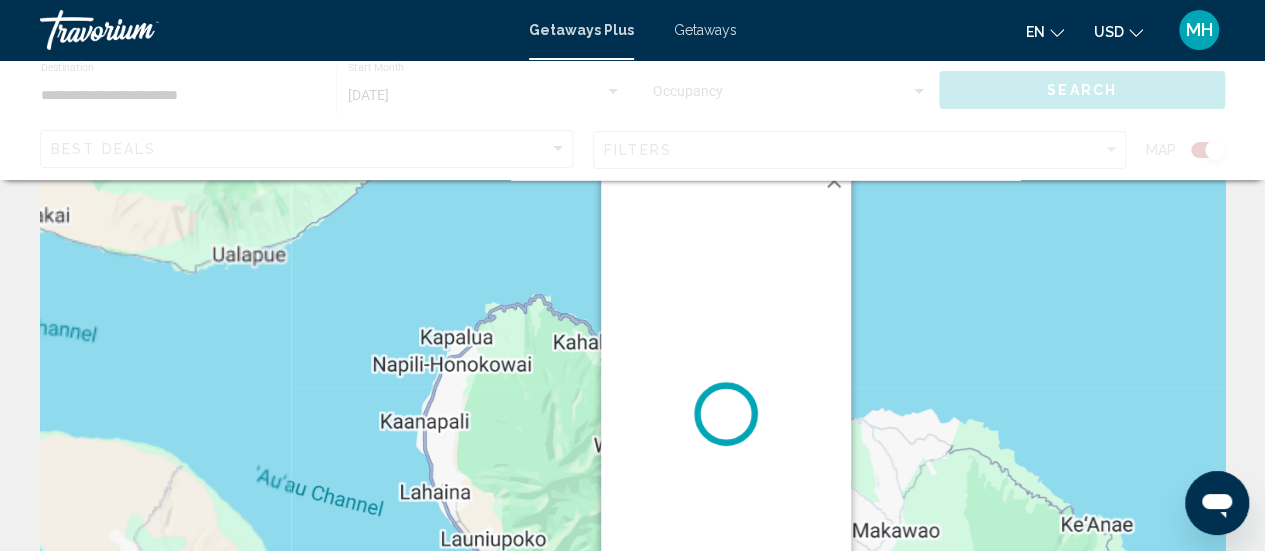 scroll, scrollTop: 0, scrollLeft: 0, axis: both 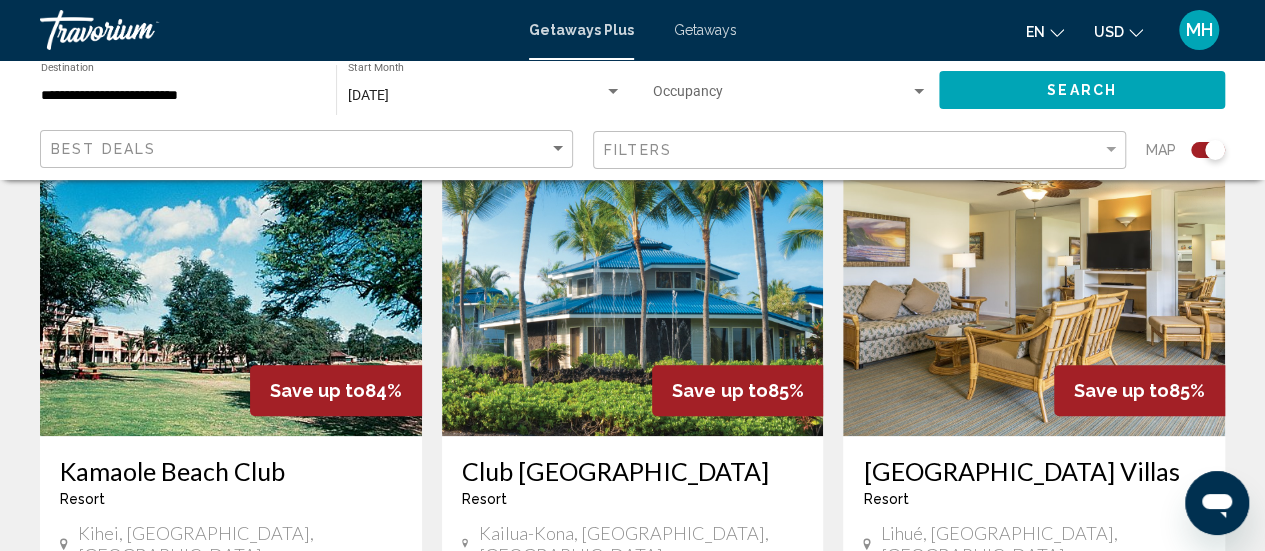 click at bounding box center [1034, 276] 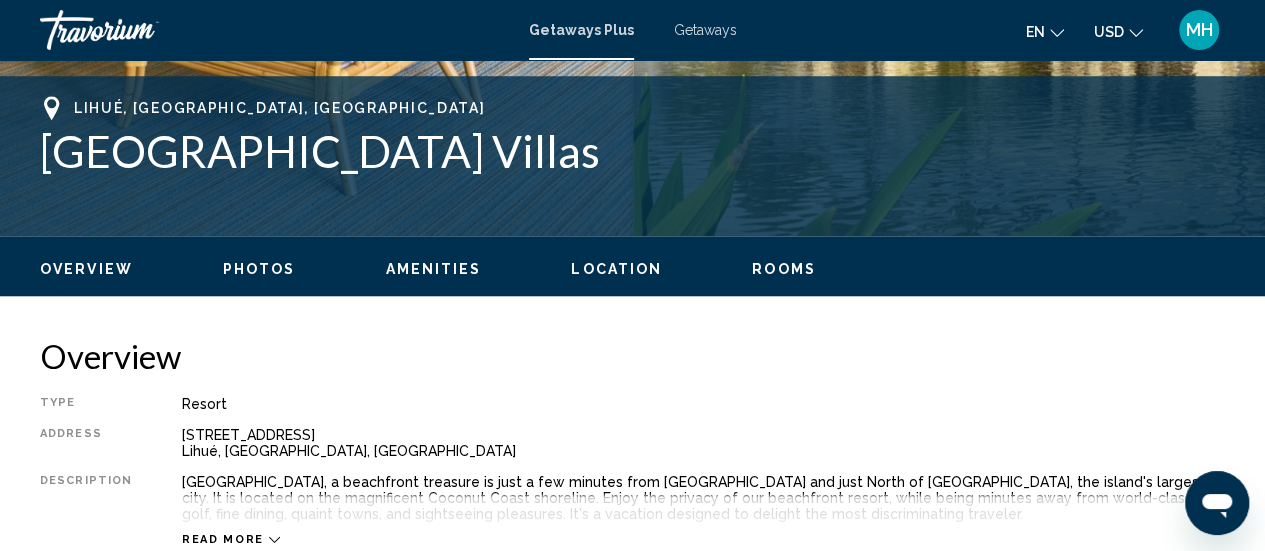 scroll, scrollTop: 259, scrollLeft: 0, axis: vertical 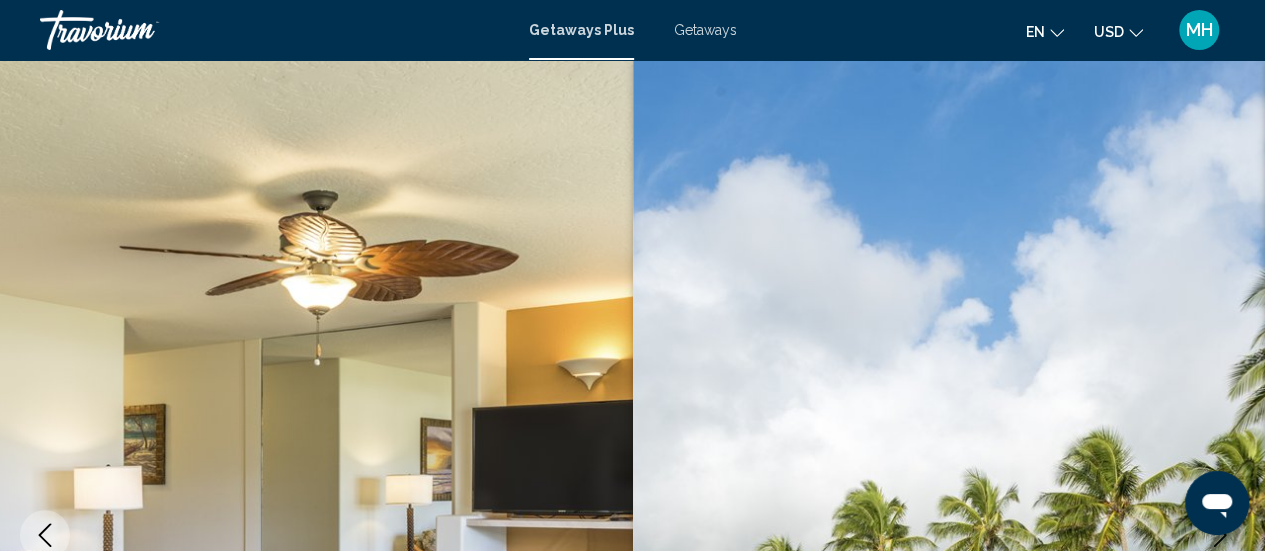 click on "Getaways" at bounding box center [705, 30] 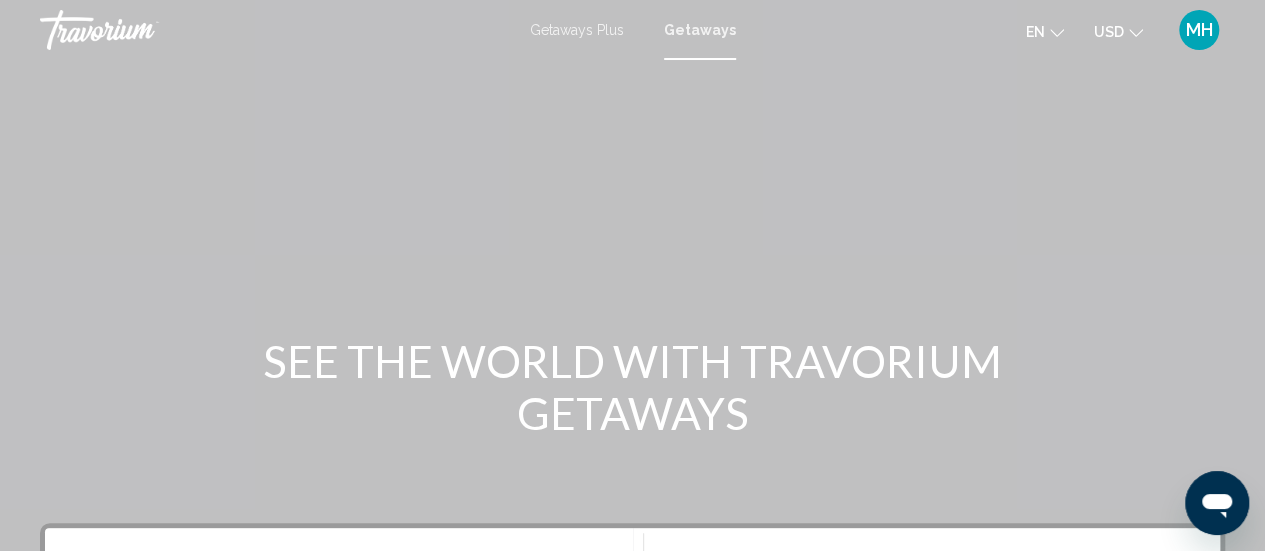 click on "USD" 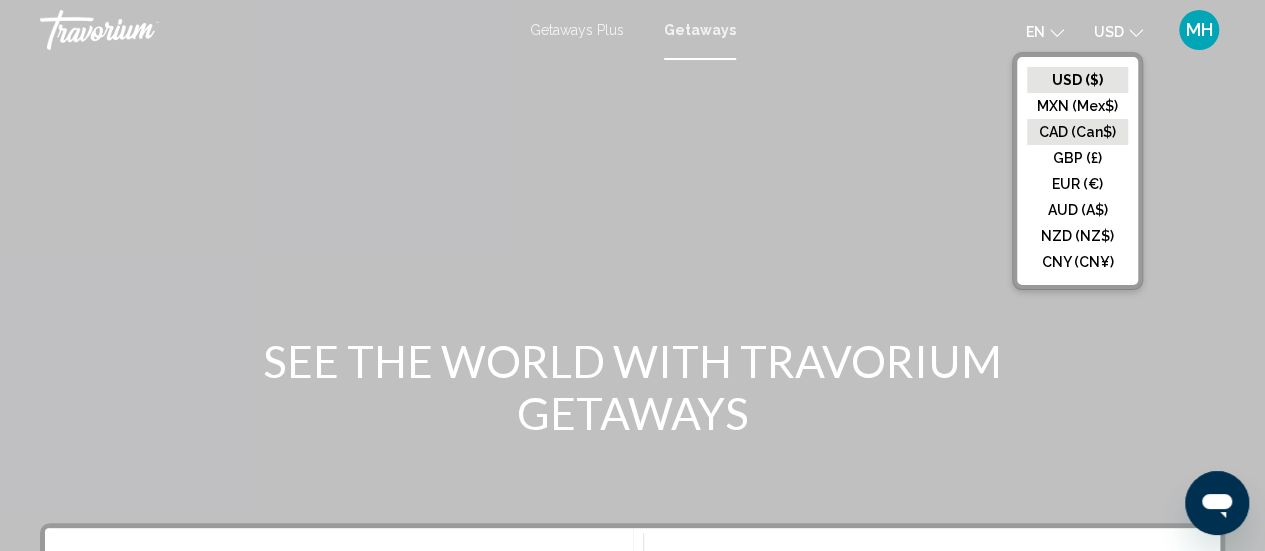 click on "CAD (Can$)" 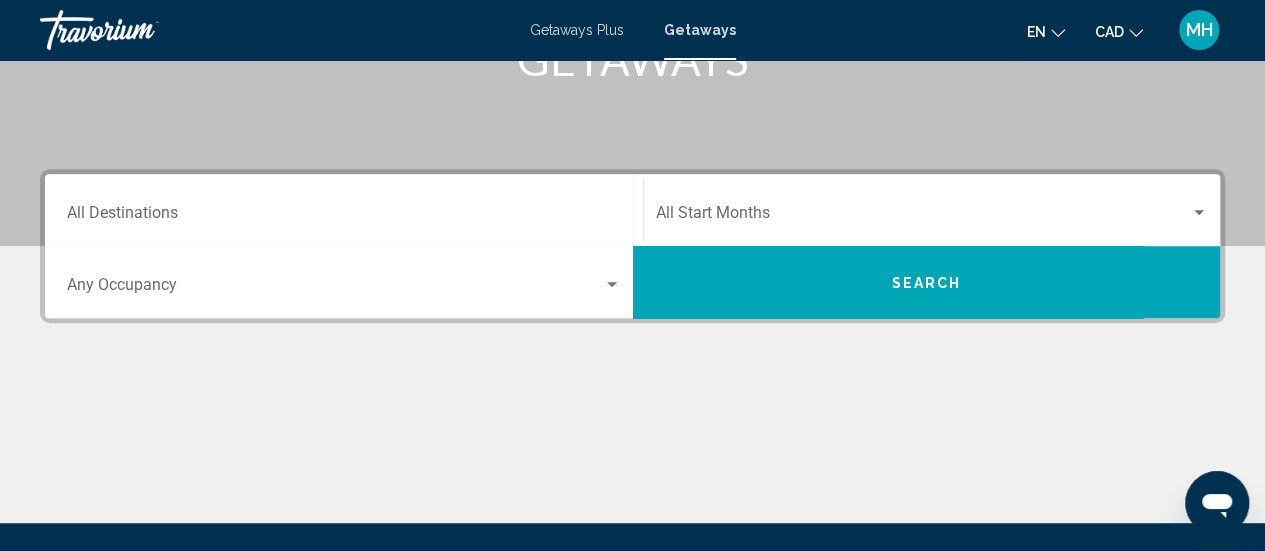 scroll, scrollTop: 373, scrollLeft: 0, axis: vertical 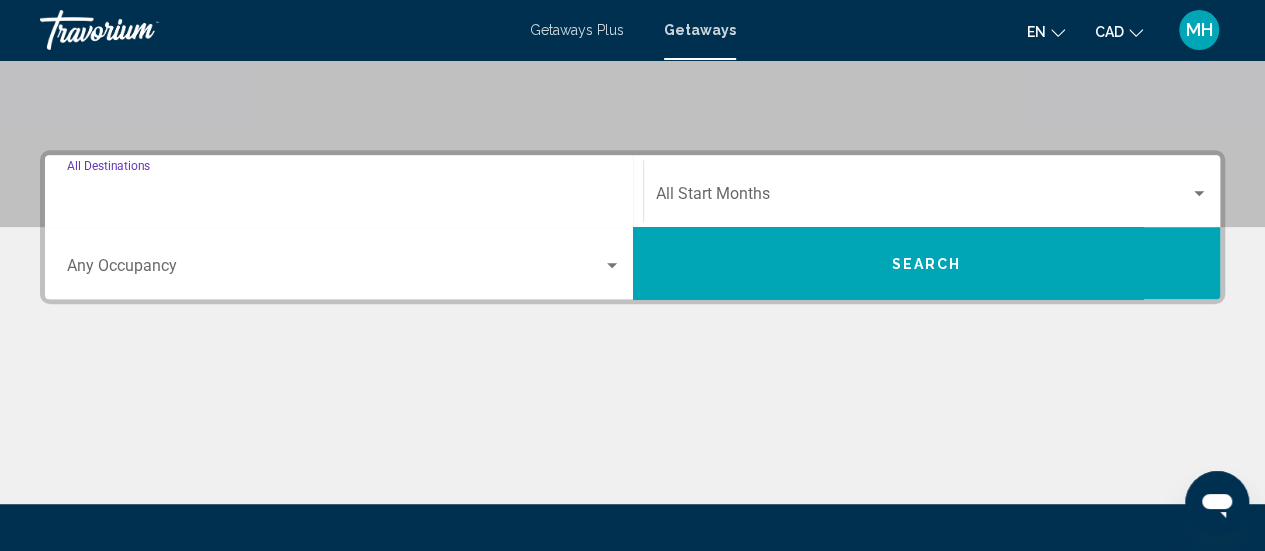 click on "Destination All Destinations" at bounding box center (344, 198) 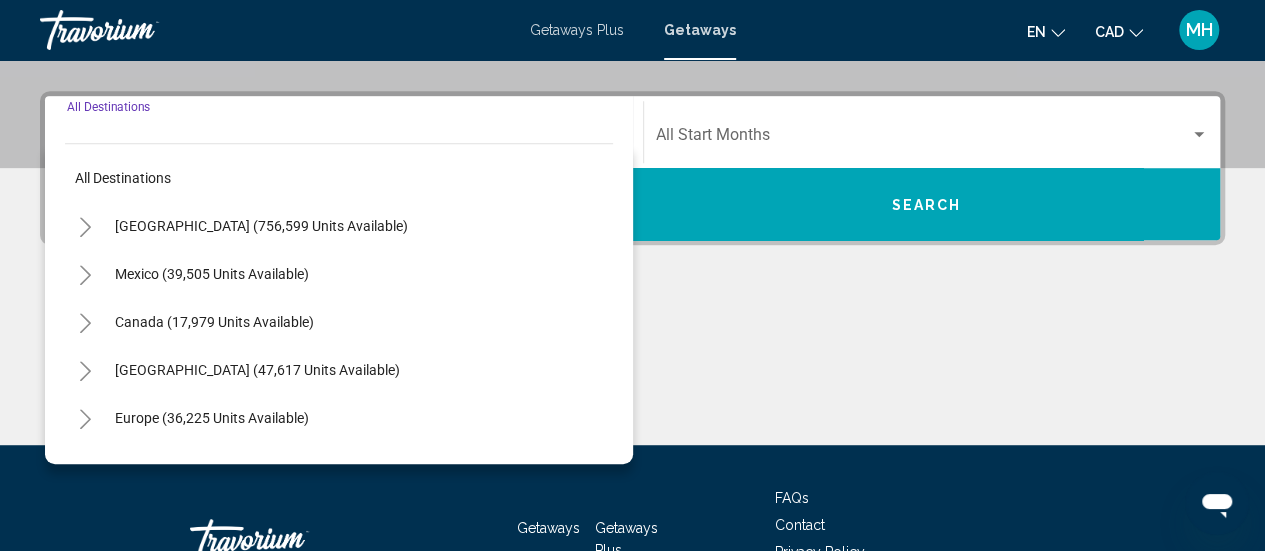 scroll, scrollTop: 458, scrollLeft: 0, axis: vertical 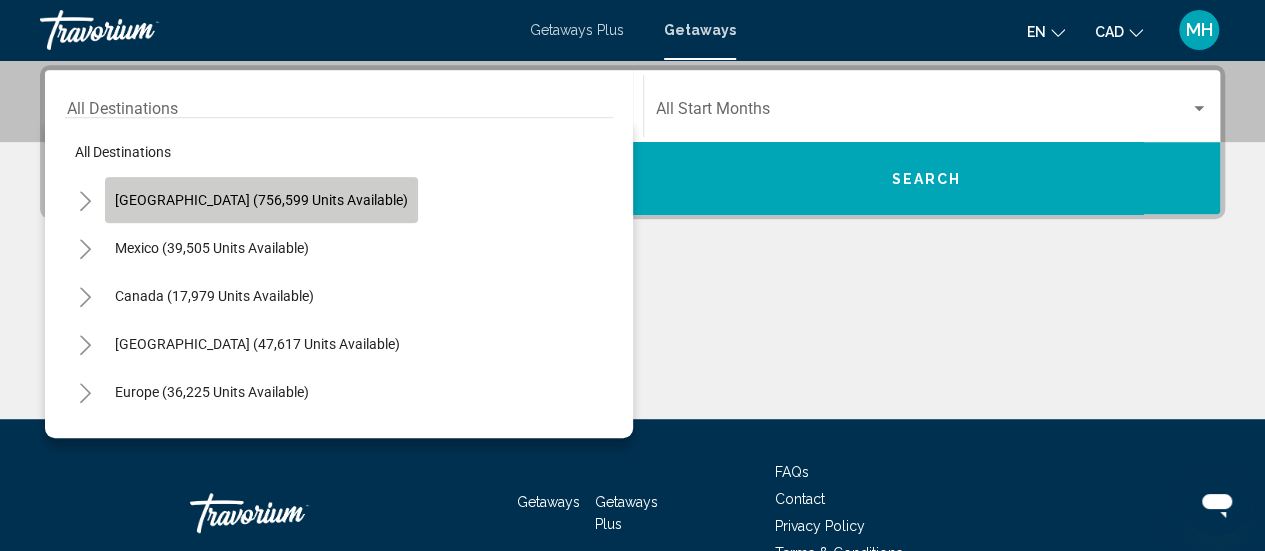 click on "[GEOGRAPHIC_DATA] (756,599 units available)" 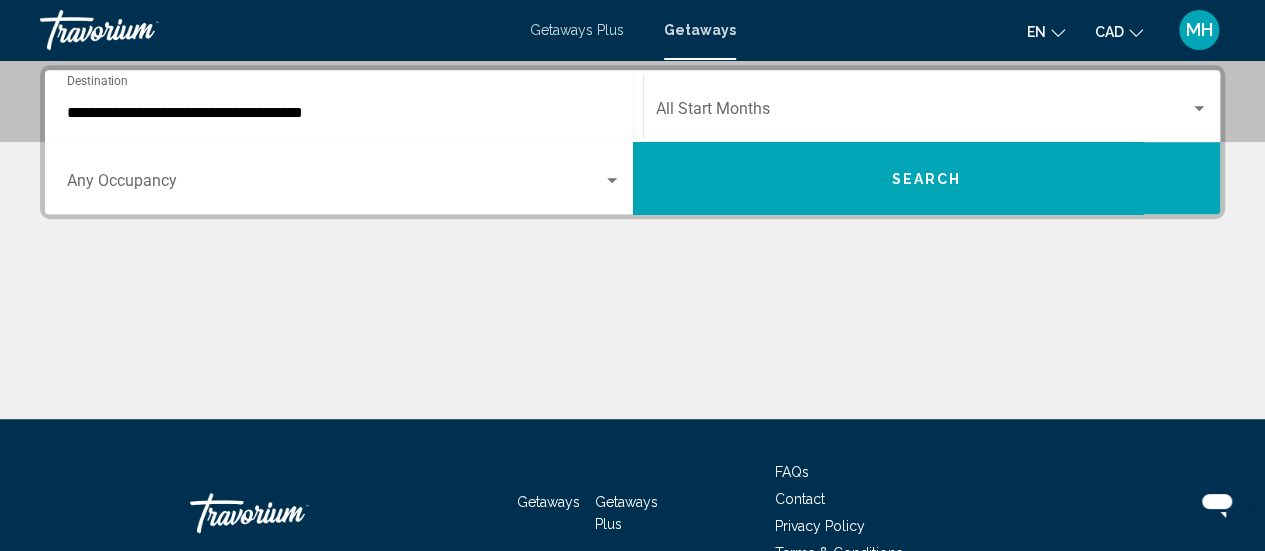 click on "Start Month All Start Months" 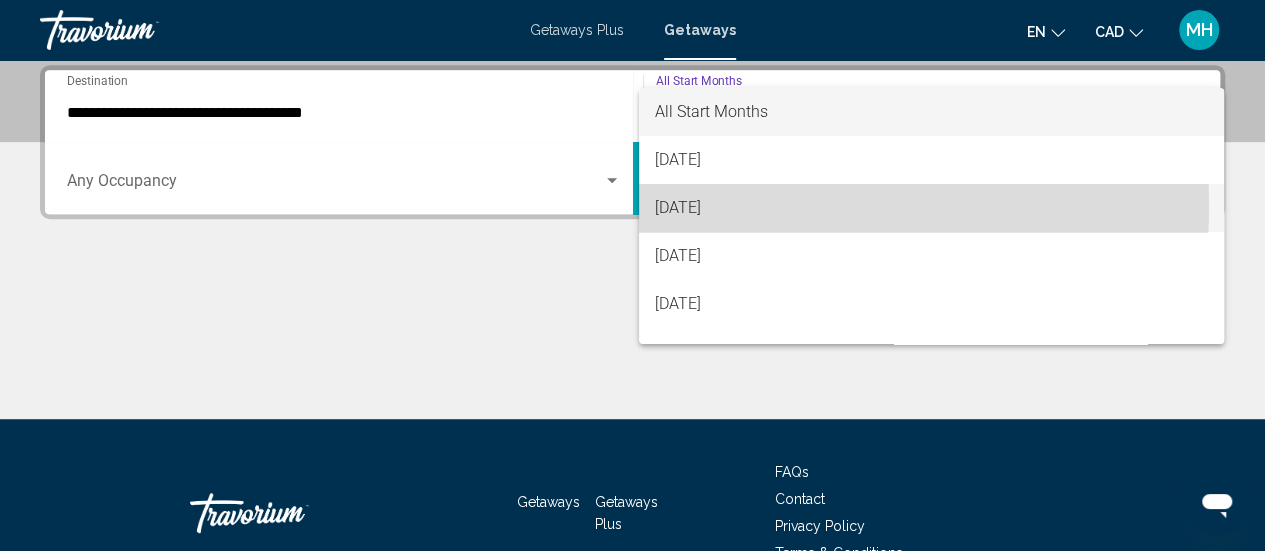 click on "[DATE]" at bounding box center [931, 208] 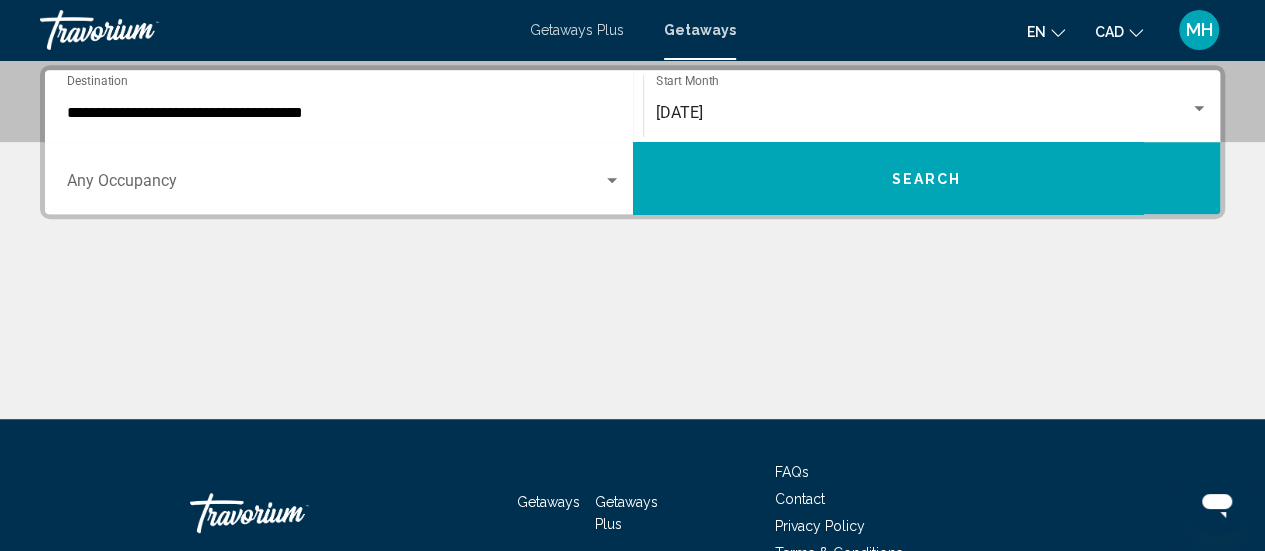 click on "Occupancy Any Occupancy" at bounding box center [344, 178] 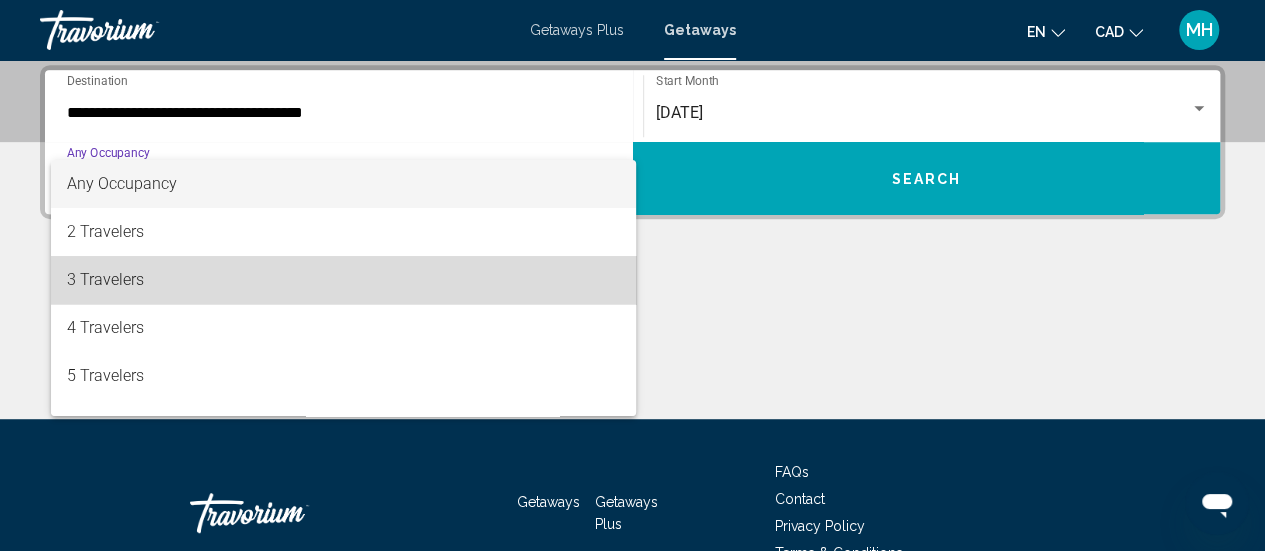 click on "3 Travelers" at bounding box center [344, 280] 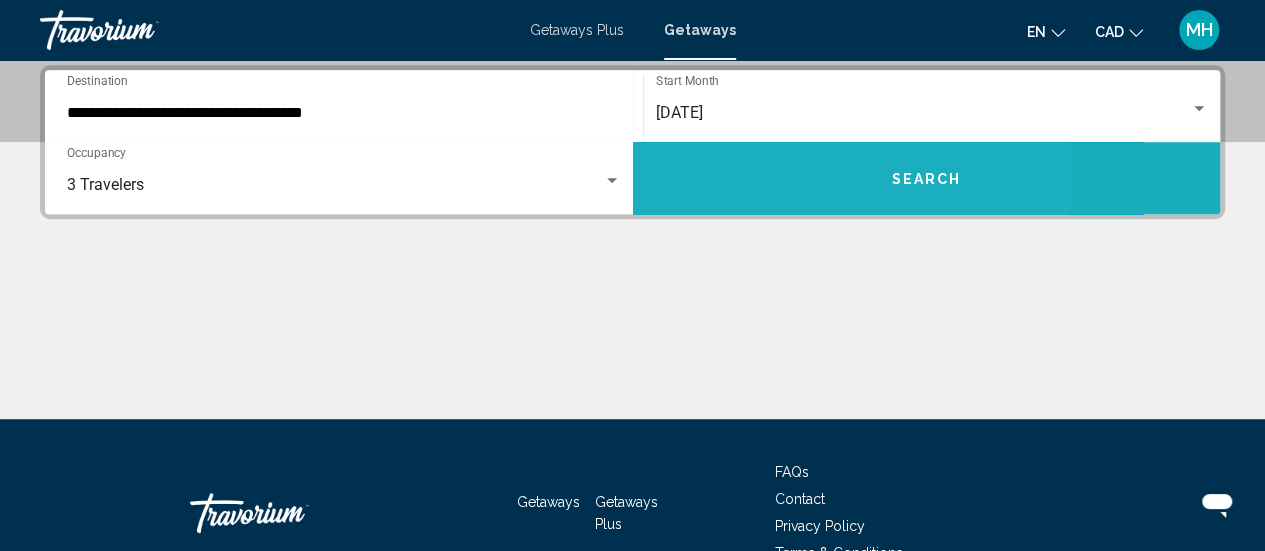 click on "Search" at bounding box center [927, 178] 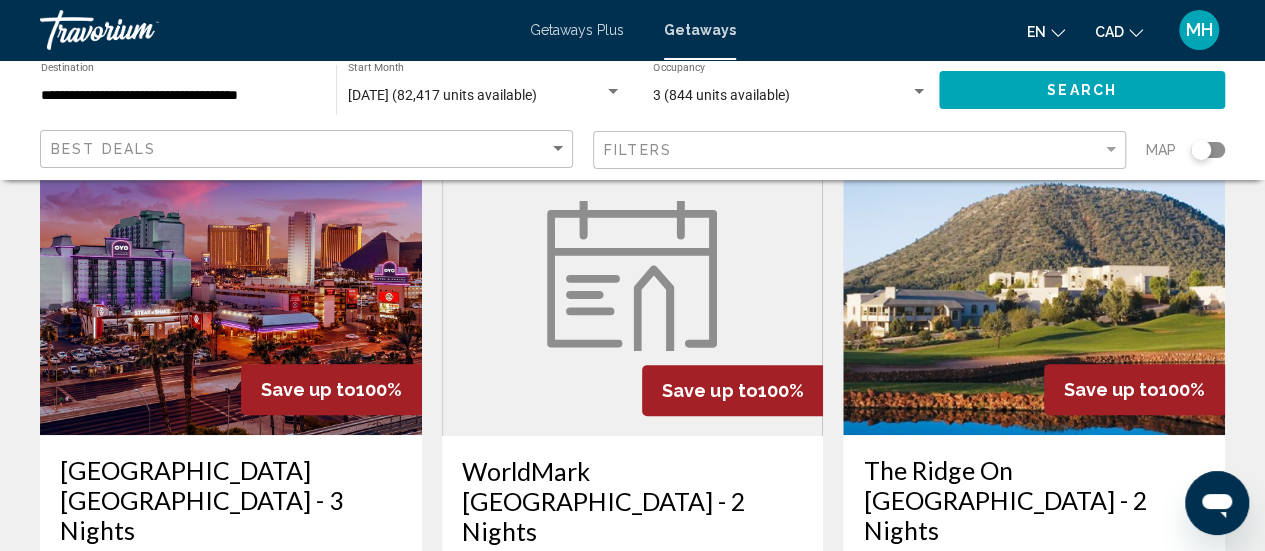 scroll, scrollTop: 0, scrollLeft: 0, axis: both 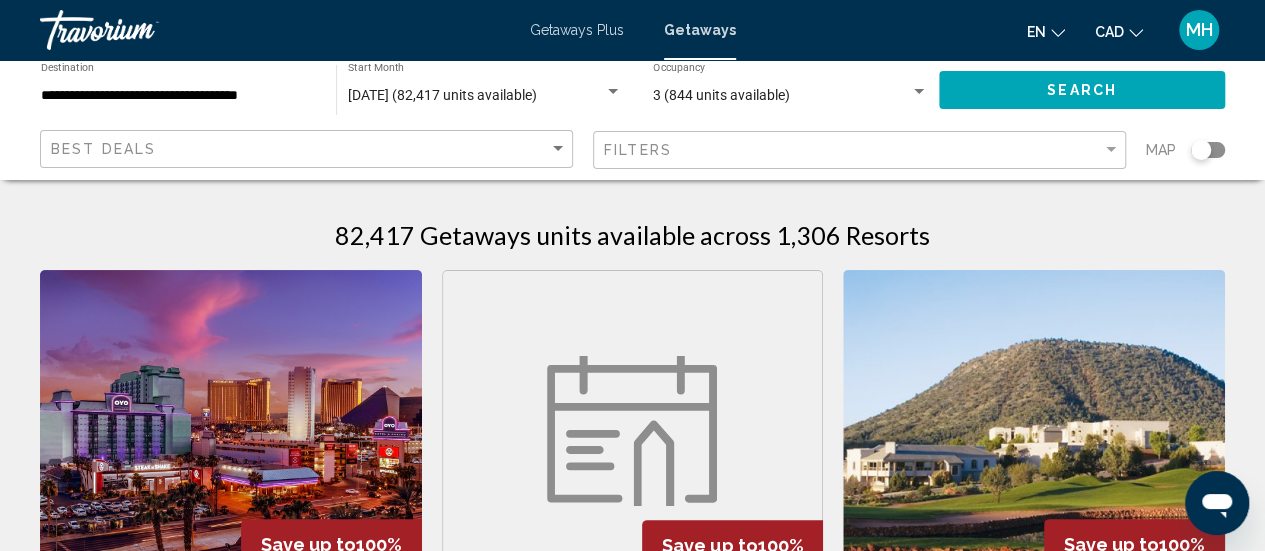 click 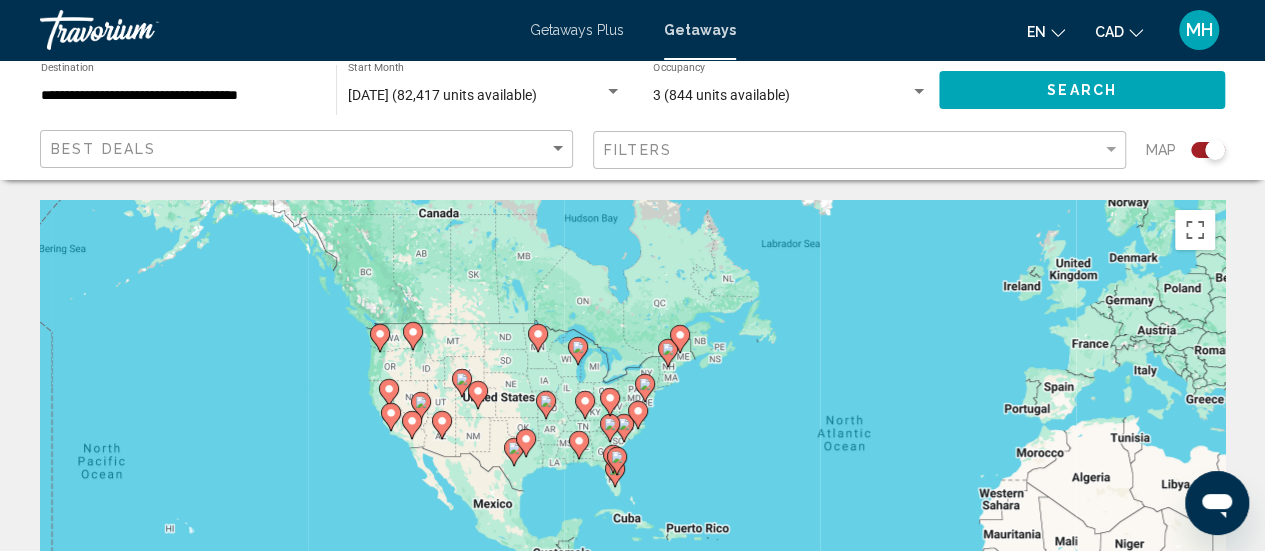 drag, startPoint x: 571, startPoint y: 267, endPoint x: 852, endPoint y: 229, distance: 283.55774 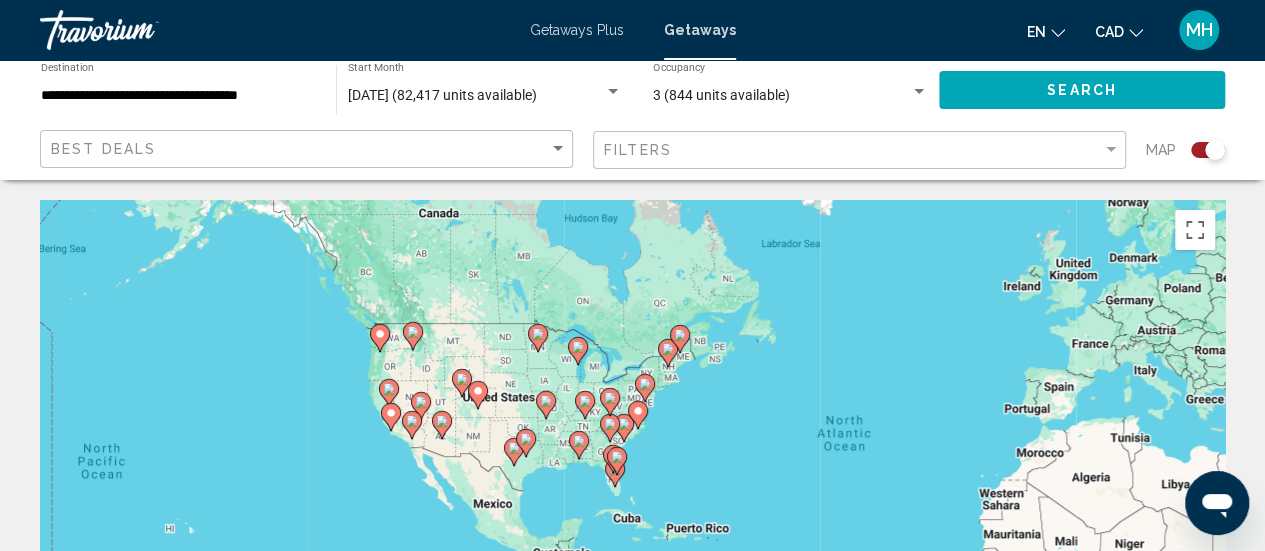 click on "To navigate, press the arrow keys. To activate drag with keyboard, press Alt + Enter. Once in keyboard drag state, use the arrow keys to move the marker. To complete the drag, press the Enter key. To cancel, press Escape." at bounding box center (632, 500) 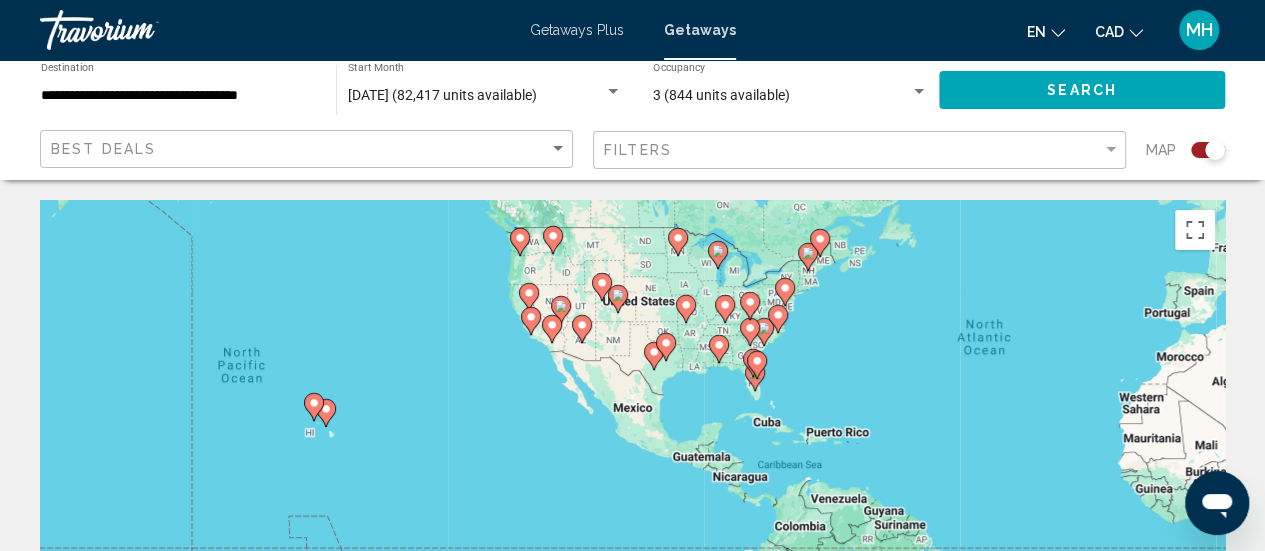 drag, startPoint x: 250, startPoint y: 368, endPoint x: 401, endPoint y: 272, distance: 178.93295 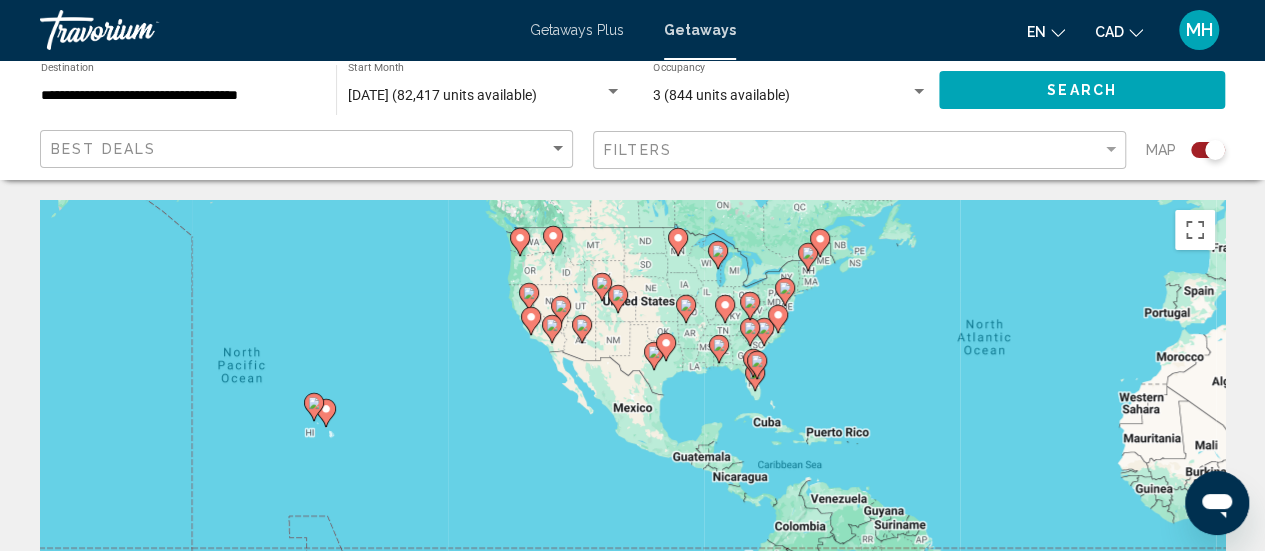 click on "To navigate, press the arrow keys. To activate drag with keyboard, press Alt + Enter. Once in keyboard drag state, use the arrow keys to move the marker. To complete the drag, press the Enter key. To cancel, press Escape." at bounding box center [632, 500] 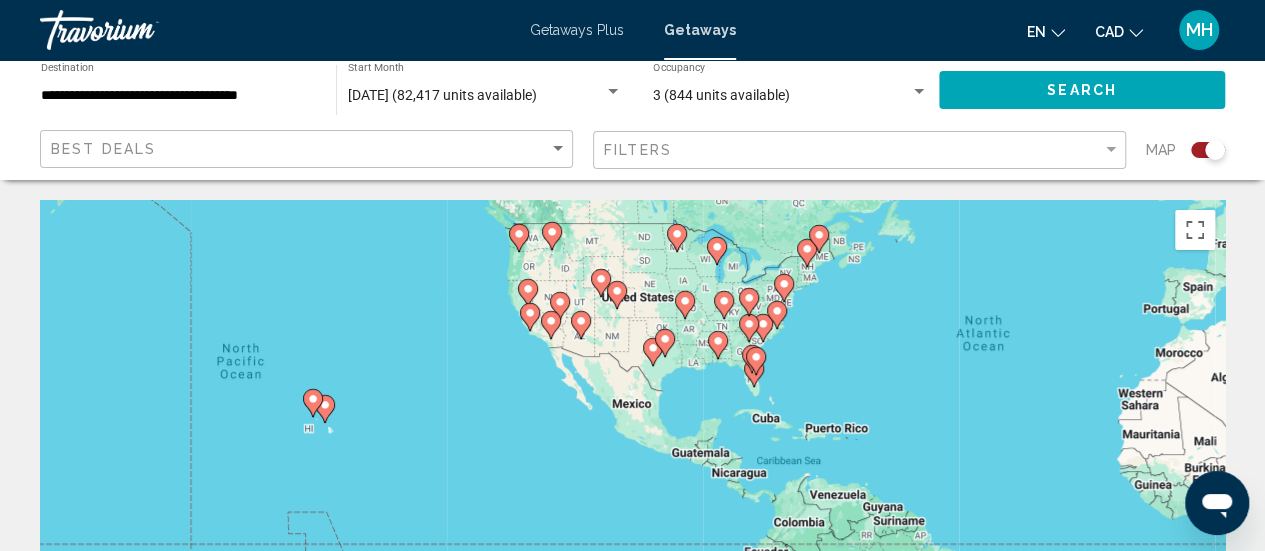 click on "To navigate, press the arrow keys. To activate drag with keyboard, press Alt + Enter. Once in keyboard drag state, use the arrow keys to move the marker. To complete the drag, press the Enter key. To cancel, press Escape." at bounding box center (632, 500) 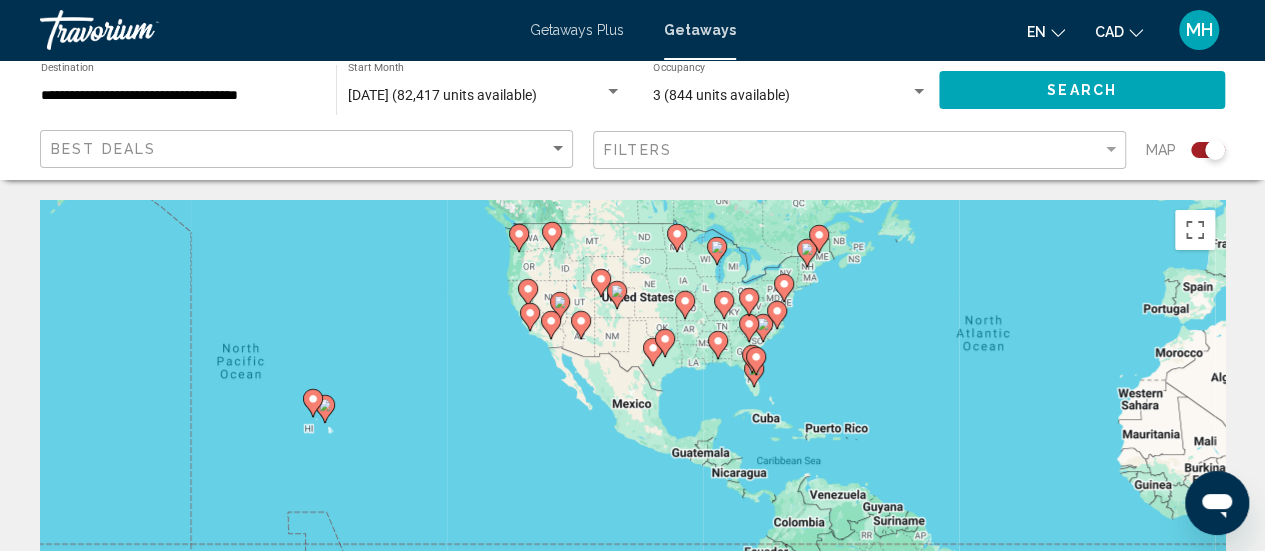 click on "To navigate, press the arrow keys. To activate drag with keyboard, press Alt + Enter. Once in keyboard drag state, use the arrow keys to move the marker. To complete the drag, press the Enter key. To cancel, press Escape." at bounding box center [632, 500] 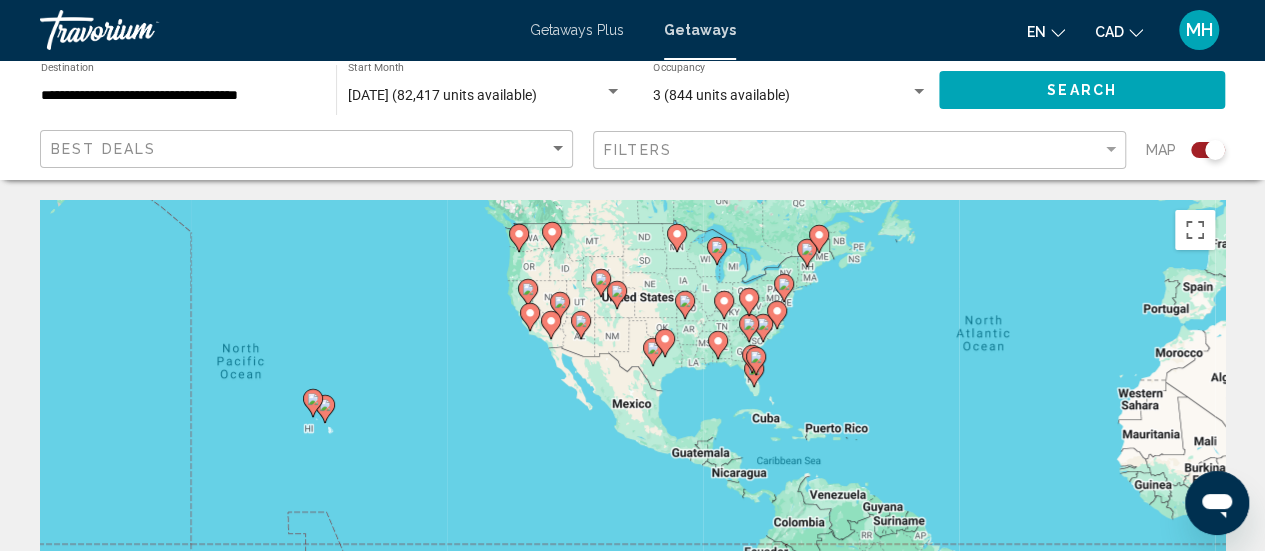 click on "To navigate, press the arrow keys. To activate drag with keyboard, press Alt + Enter. Once in keyboard drag state, use the arrow keys to move the marker. To complete the drag, press the Enter key. To cancel, press Escape." at bounding box center (632, 500) 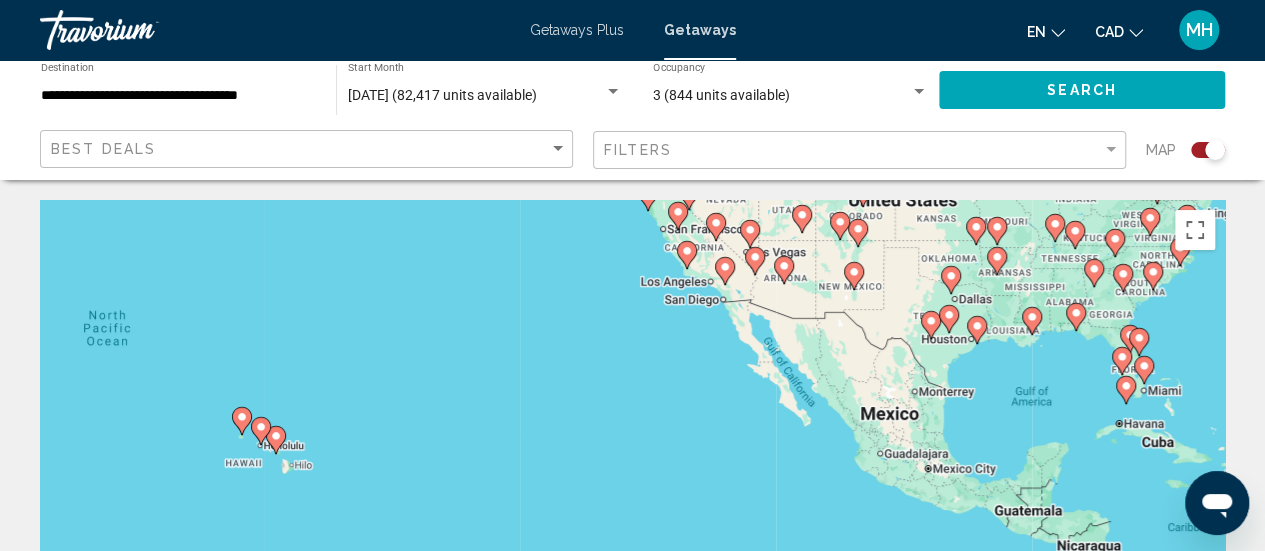 click on "To navigate, press the arrow keys. To activate drag with keyboard, press Alt + Enter. Once in keyboard drag state, use the arrow keys to move the marker. To complete the drag, press the Enter key. To cancel, press Escape." at bounding box center (632, 500) 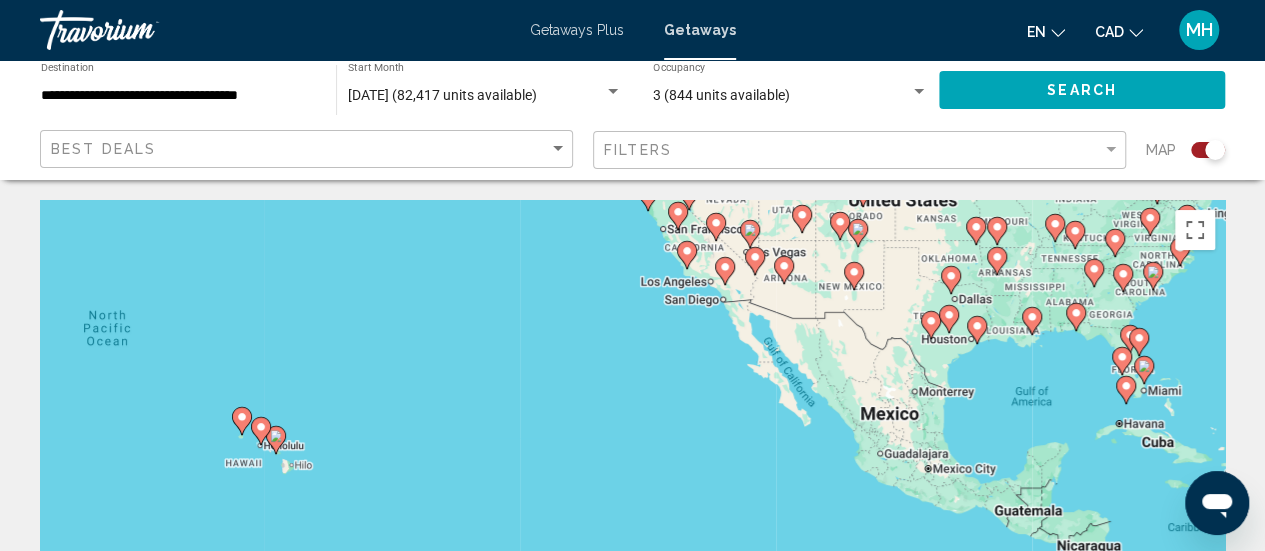 click on "To navigate, press the arrow keys. To activate drag with keyboard, press Alt + Enter. Once in keyboard drag state, use the arrow keys to move the marker. To complete the drag, press the Enter key. To cancel, press Escape." at bounding box center (632, 500) 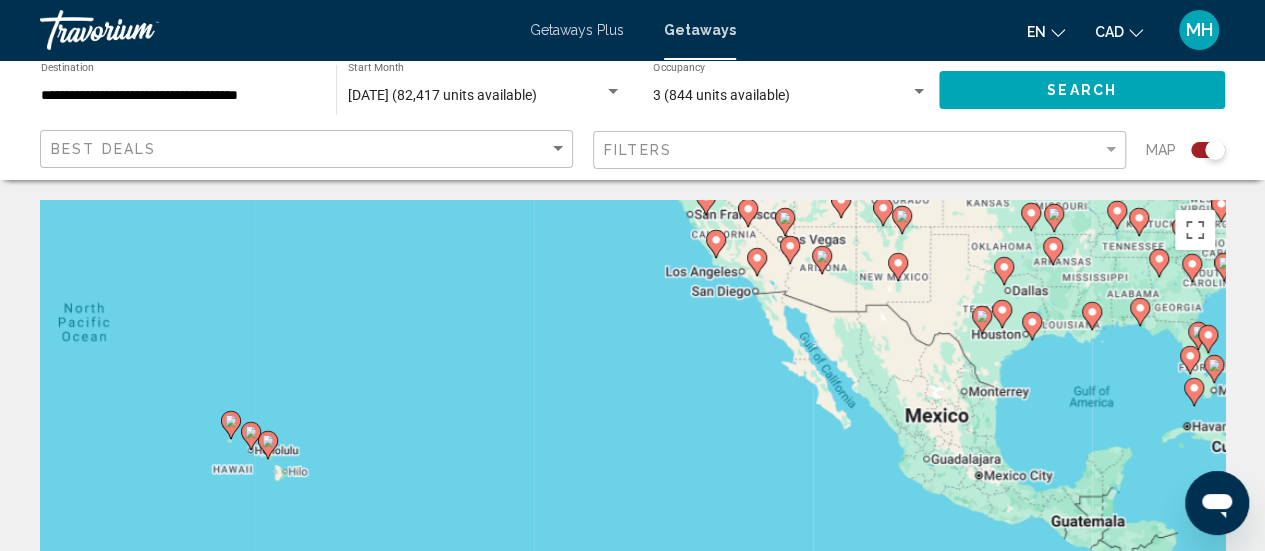 click on "To navigate, press the arrow keys. To activate drag with keyboard, press Alt + Enter. Once in keyboard drag state, use the arrow keys to move the marker. To complete the drag, press the Enter key. To cancel, press Escape." at bounding box center (632, 500) 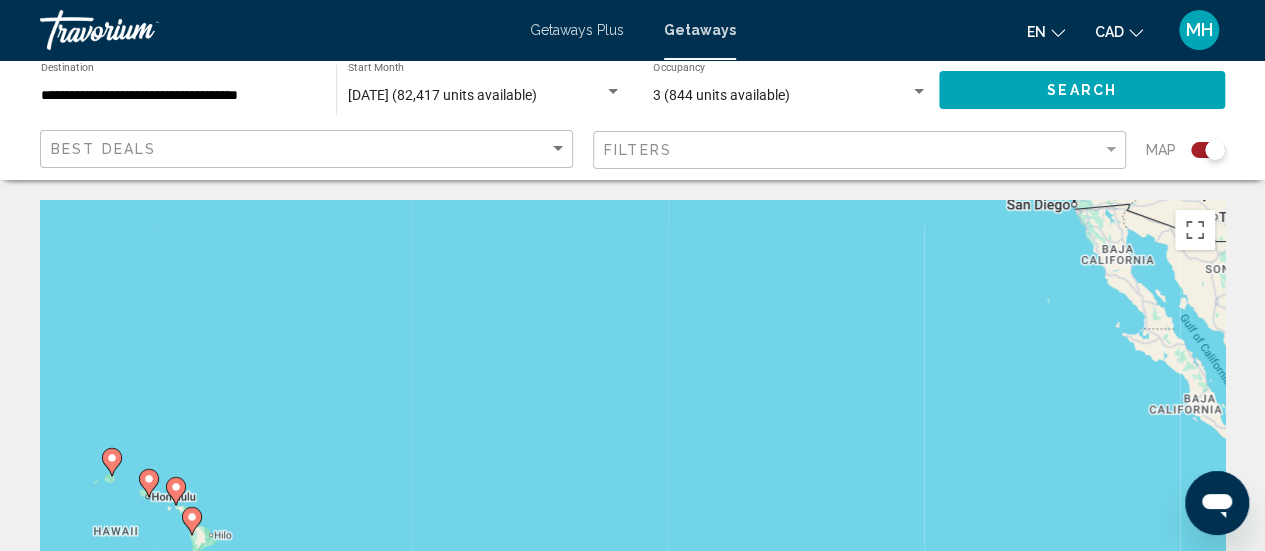 click on "To navigate, press the arrow keys. To activate drag with keyboard, press Alt + Enter. Once in keyboard drag state, use the arrow keys to move the marker. To complete the drag, press the Enter key. To cancel, press Escape." at bounding box center [632, 500] 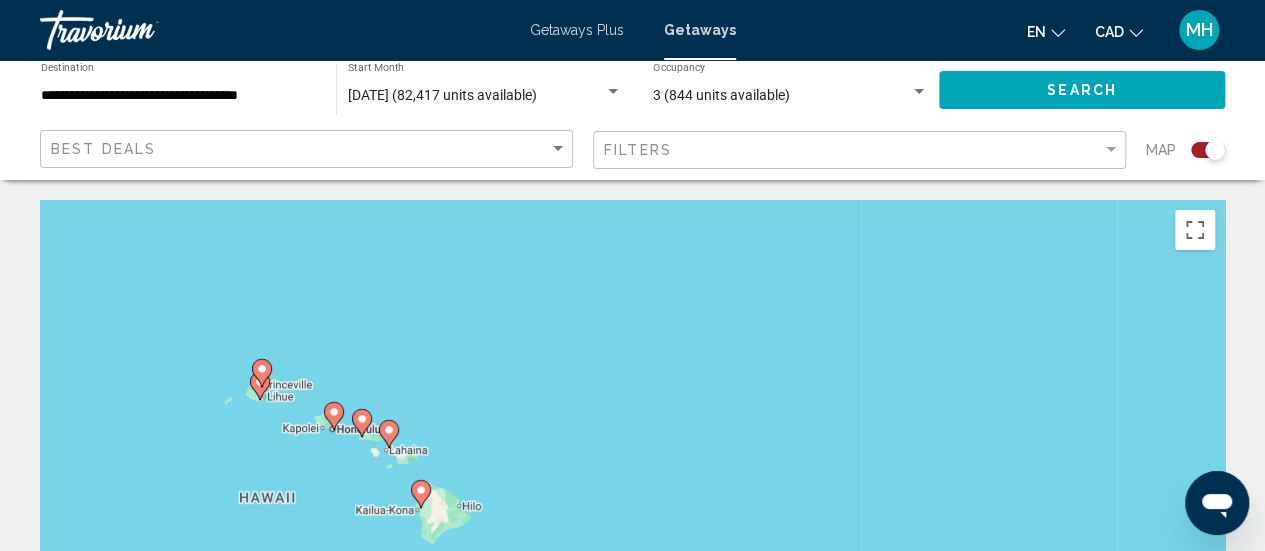 drag, startPoint x: 148, startPoint y: 449, endPoint x: 576, endPoint y: 268, distance: 464.69882 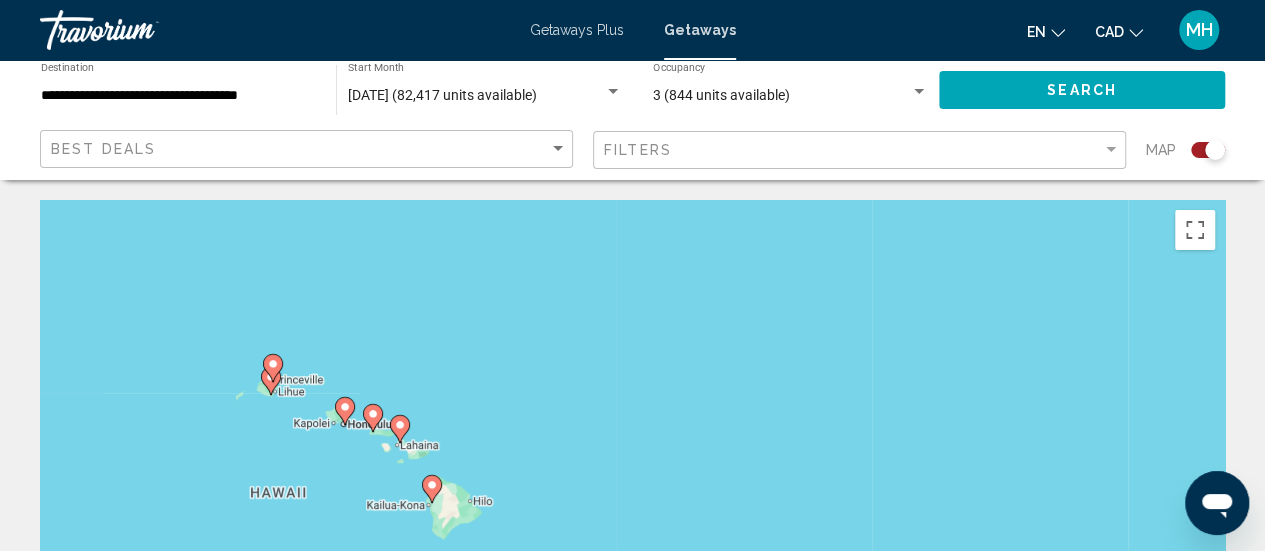 click on "To navigate, press the arrow keys. To activate drag with keyboard, press Alt + Enter. Once in keyboard drag state, use the arrow keys to move the marker. To complete the drag, press the Enter key. To cancel, press Escape." at bounding box center (632, 500) 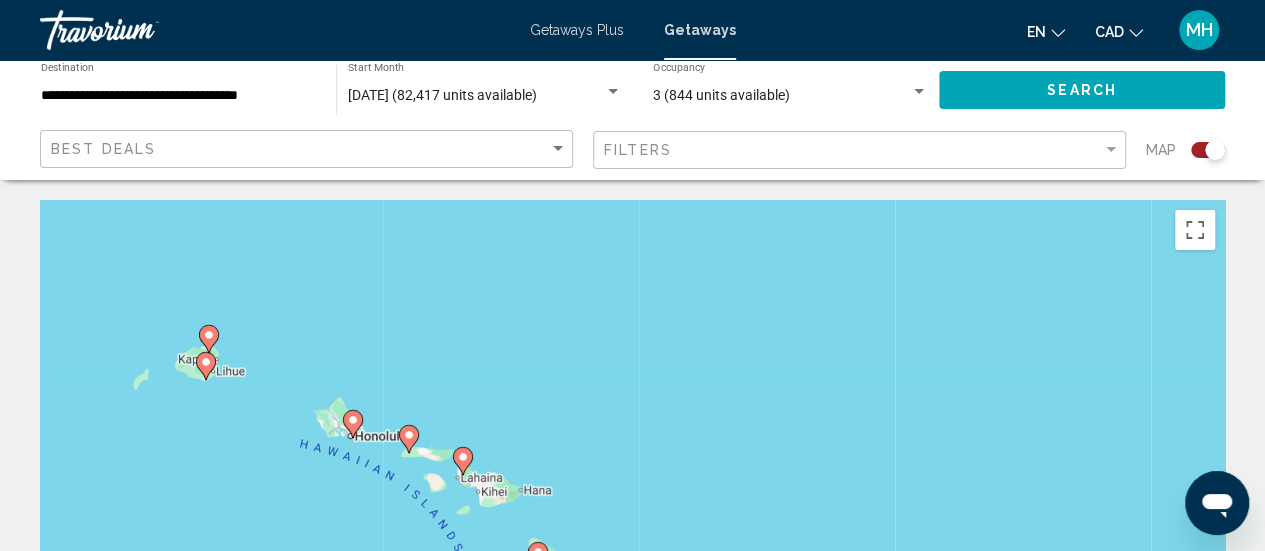 drag, startPoint x: 336, startPoint y: 394, endPoint x: 516, endPoint y: 323, distance: 193.49677 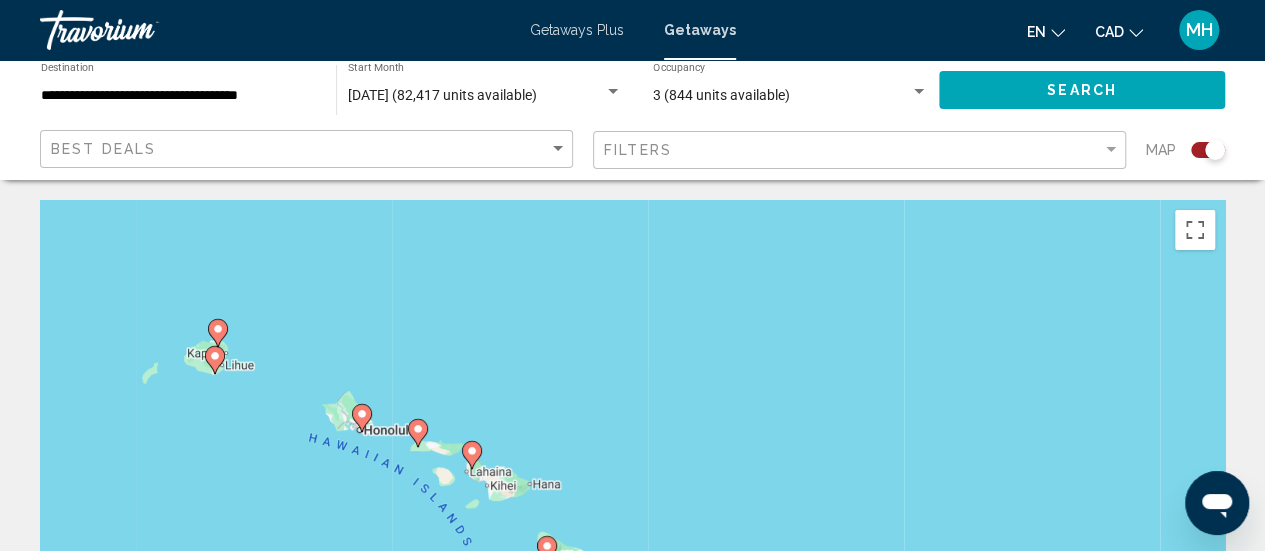 click 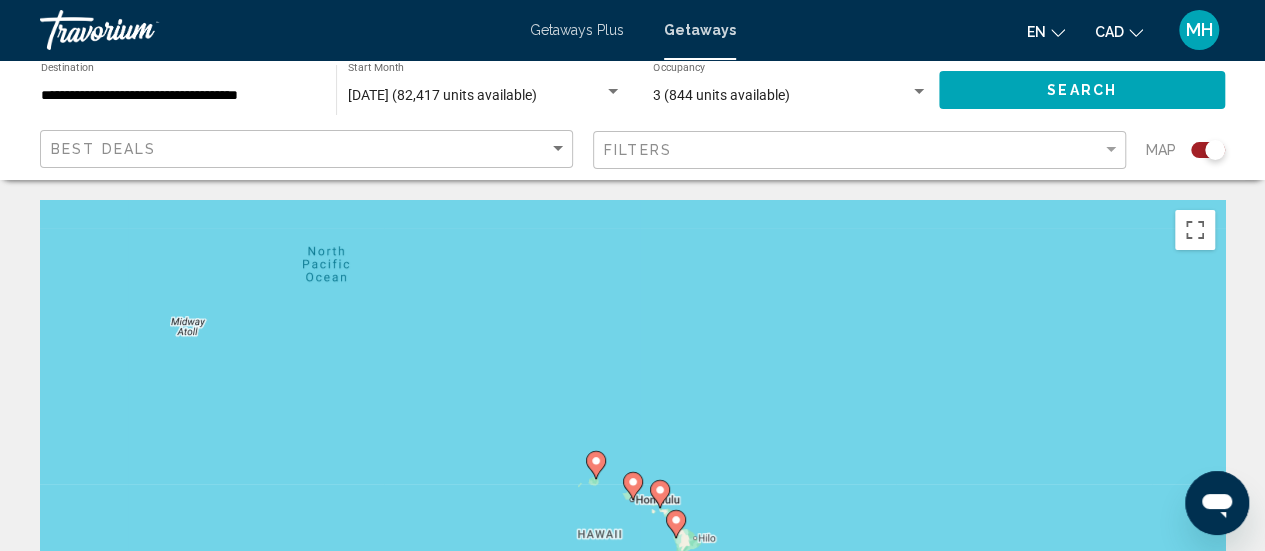 click 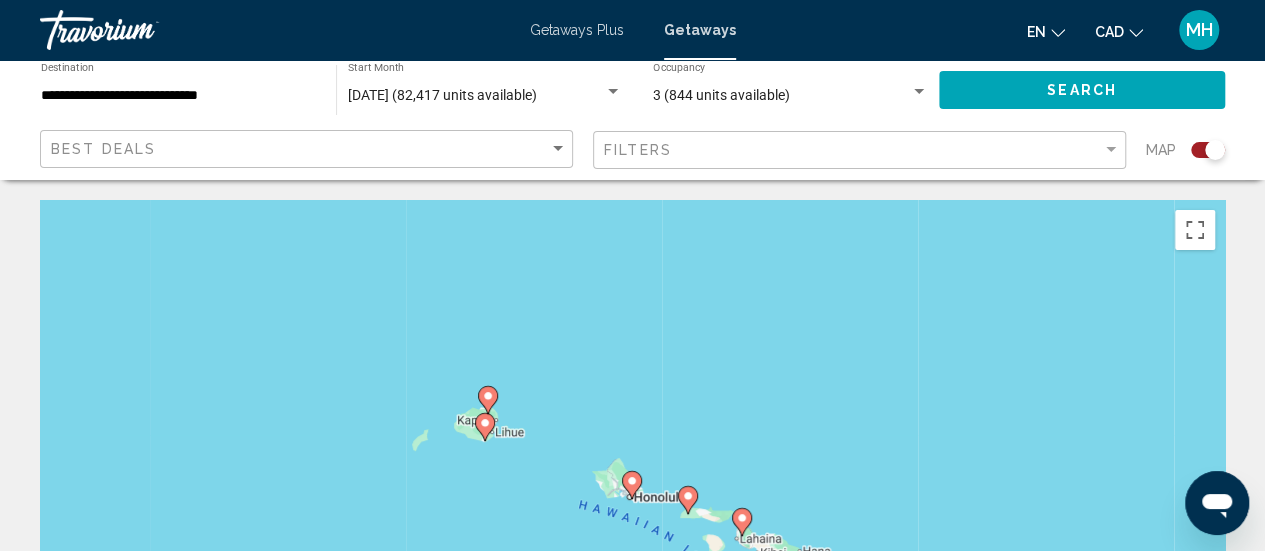 click 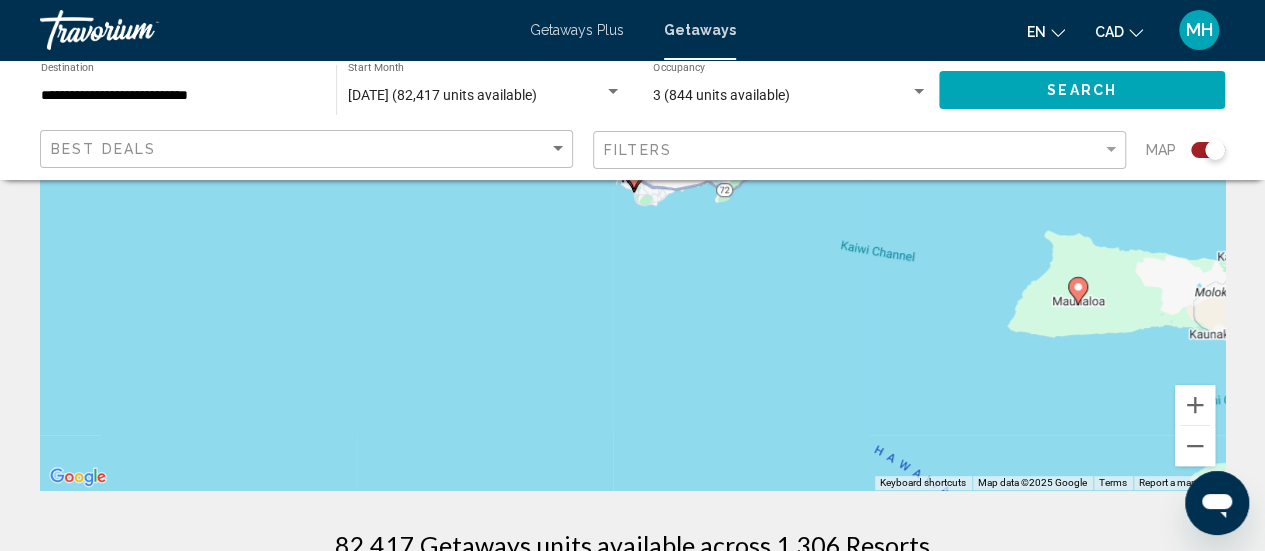scroll, scrollTop: 316, scrollLeft: 0, axis: vertical 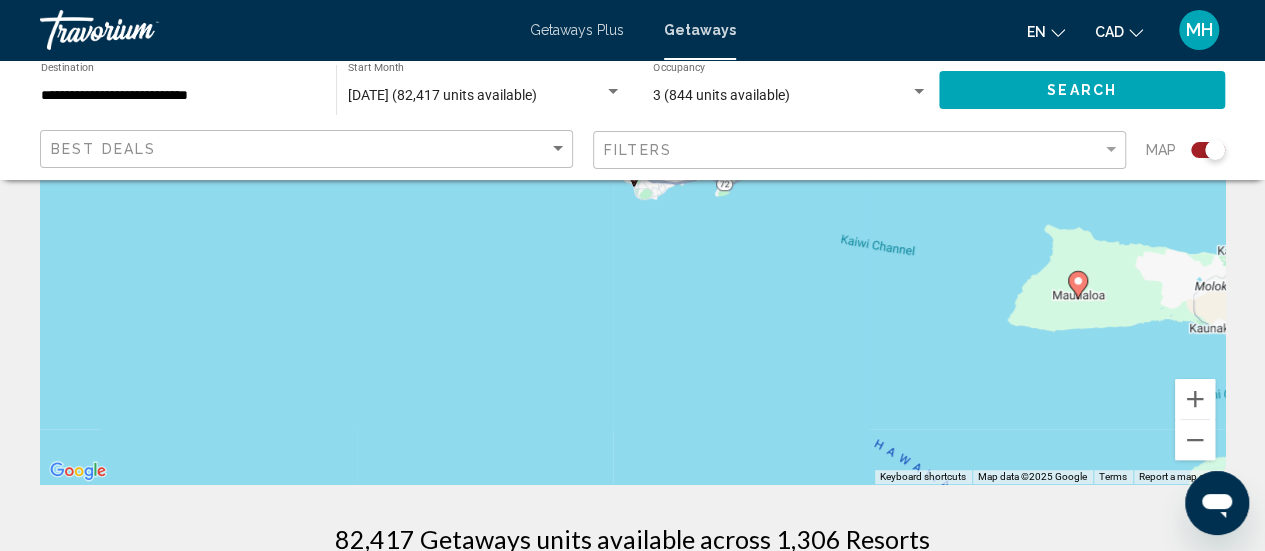 click on "**********" 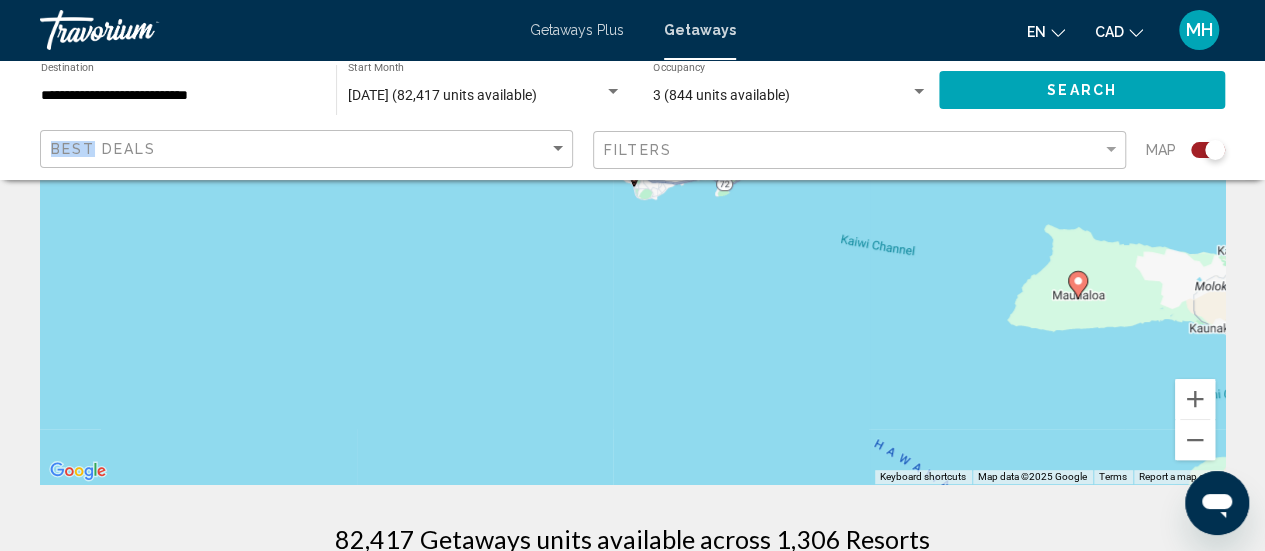 click on "**********" 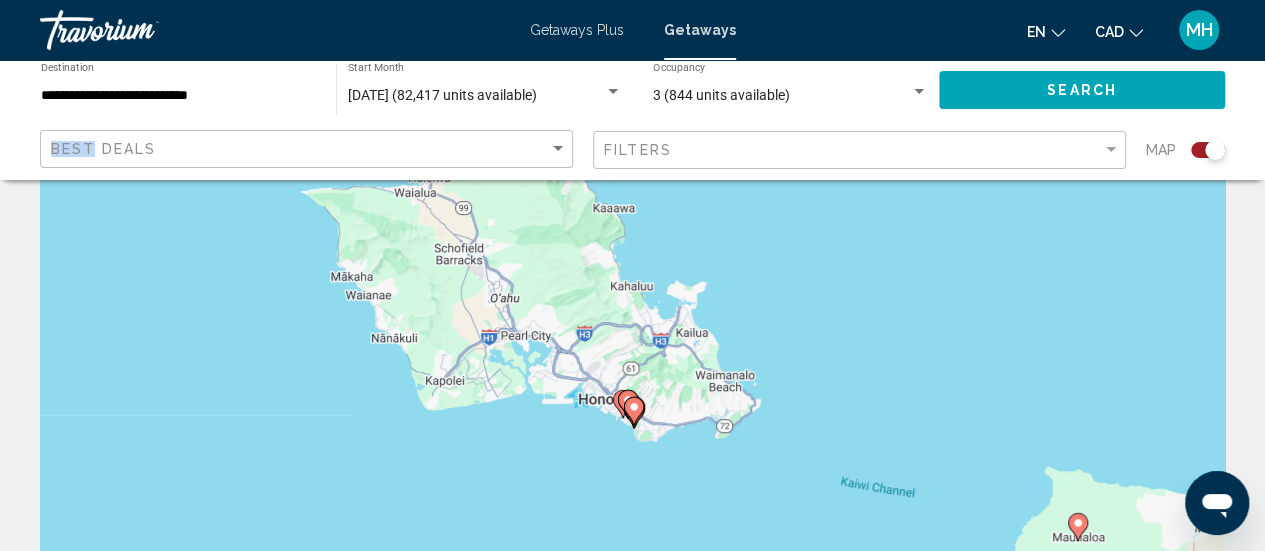 scroll, scrollTop: 69, scrollLeft: 0, axis: vertical 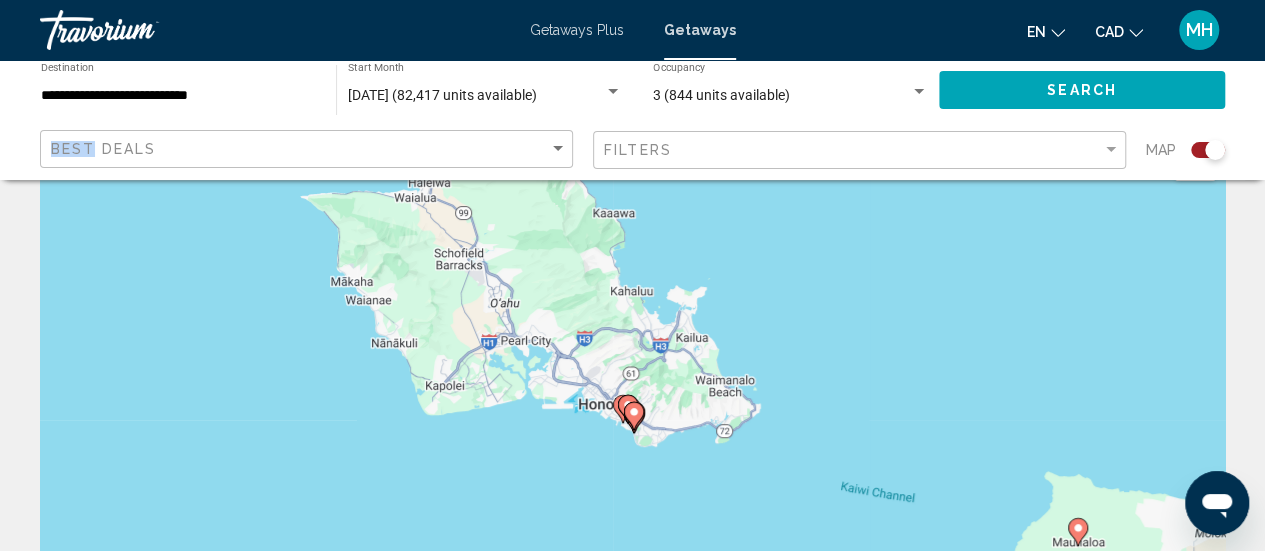 click 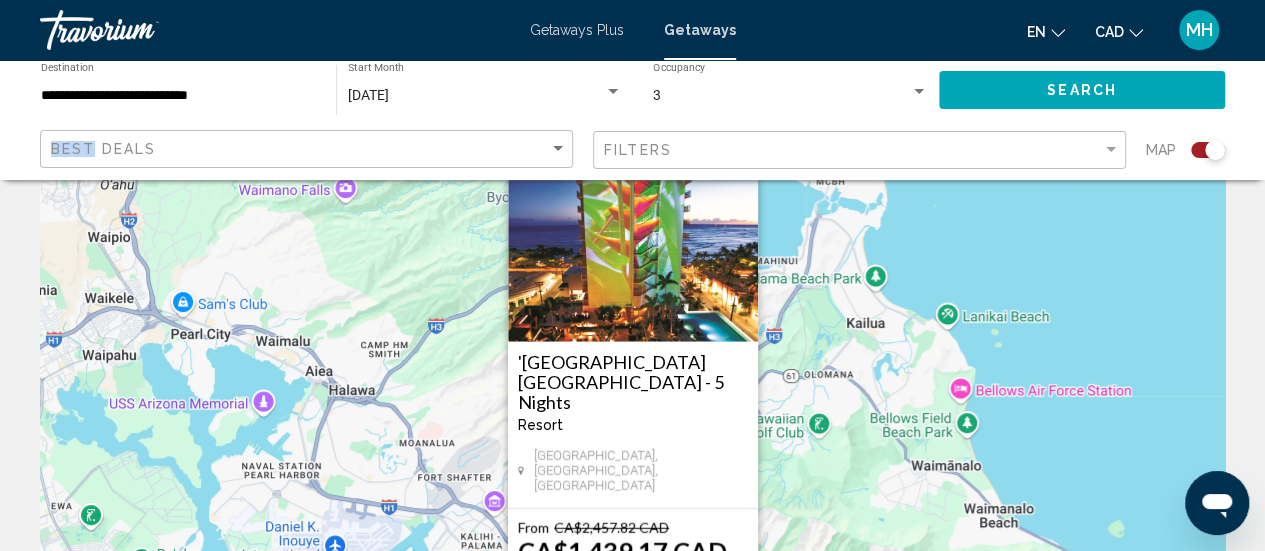scroll, scrollTop: 0, scrollLeft: 0, axis: both 